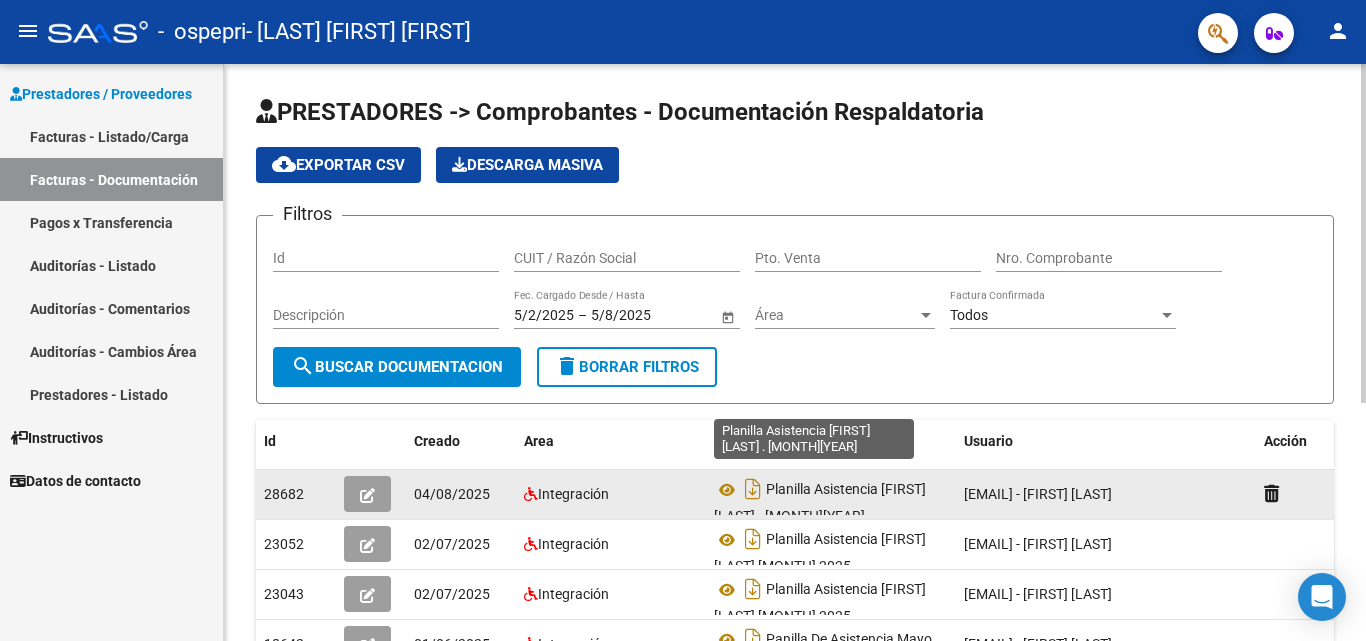 scroll, scrollTop: 0, scrollLeft: 0, axis: both 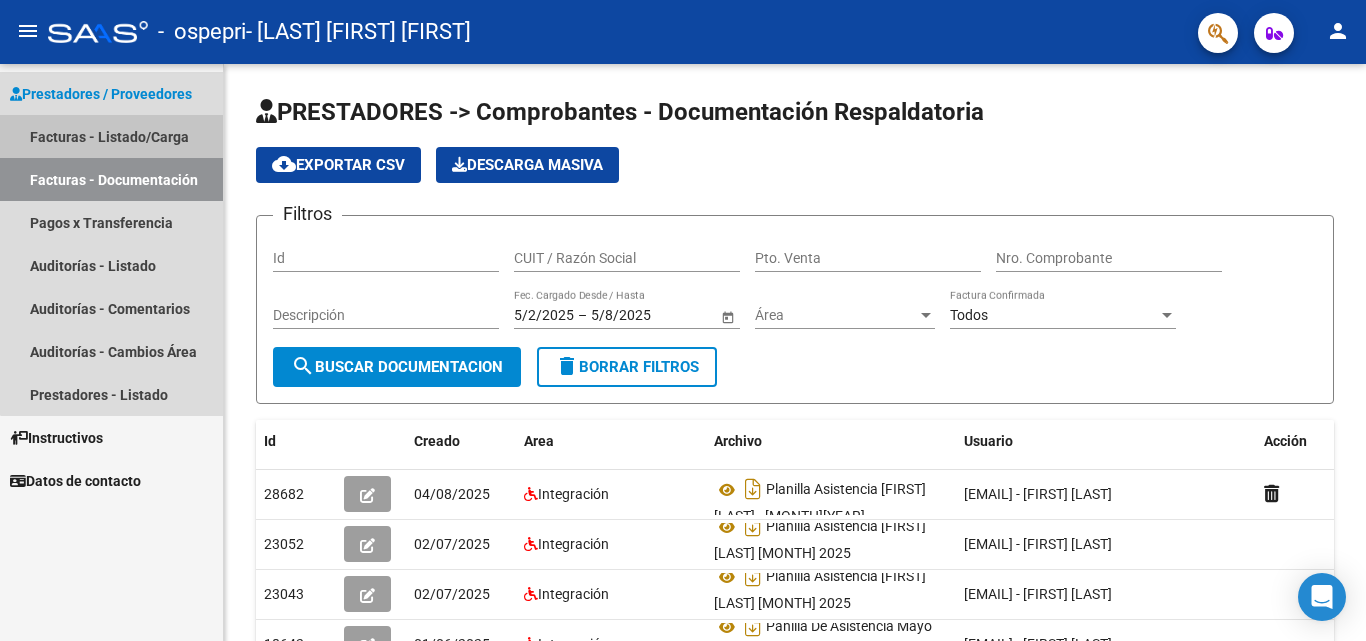 click on "Facturas - Listado/Carga" at bounding box center [111, 136] 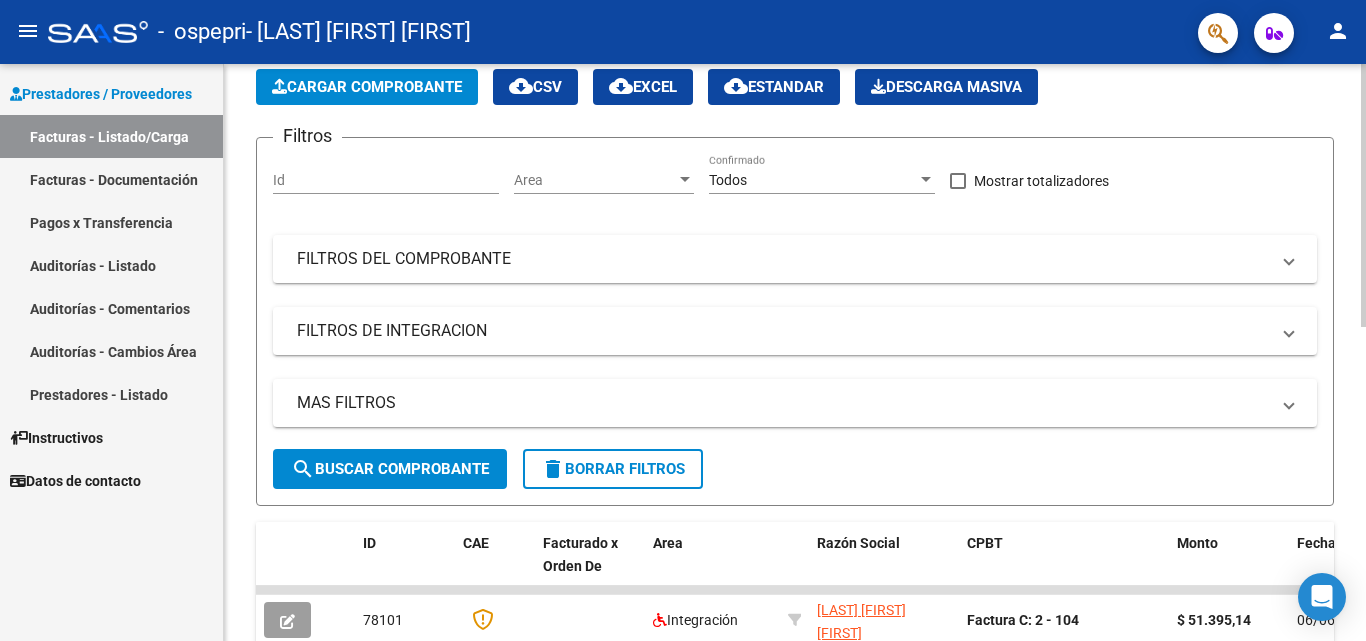 scroll, scrollTop: 0, scrollLeft: 0, axis: both 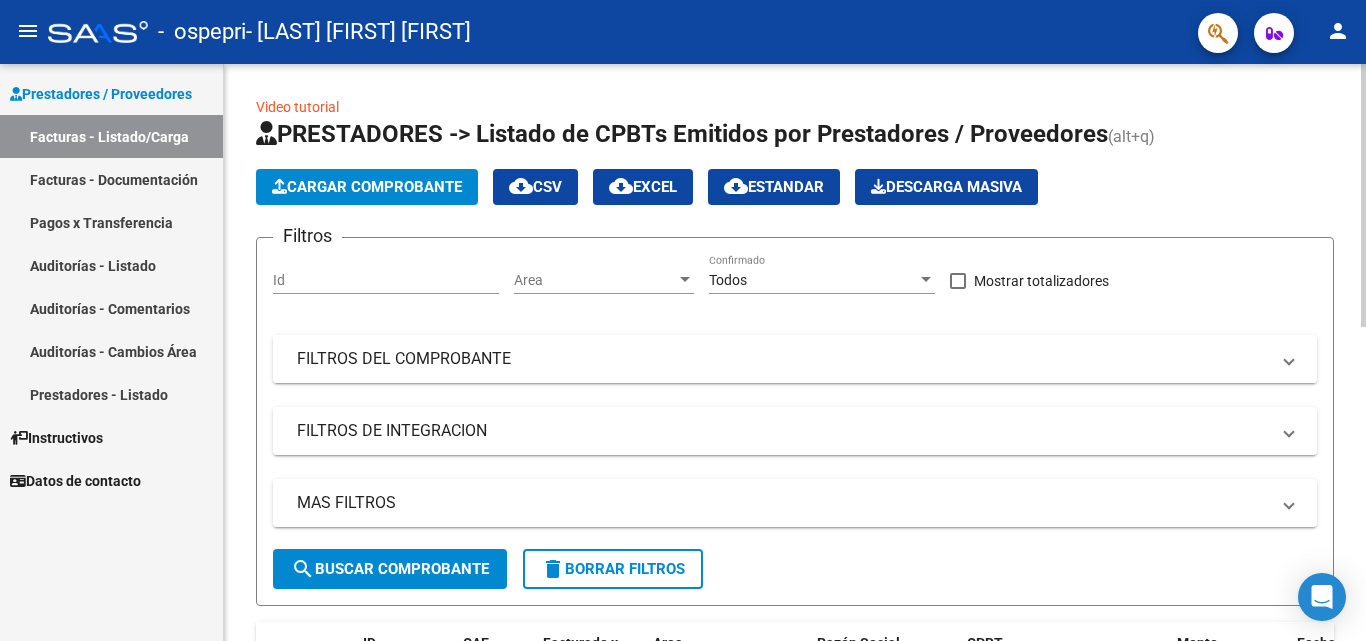 click at bounding box center (1289, 359) 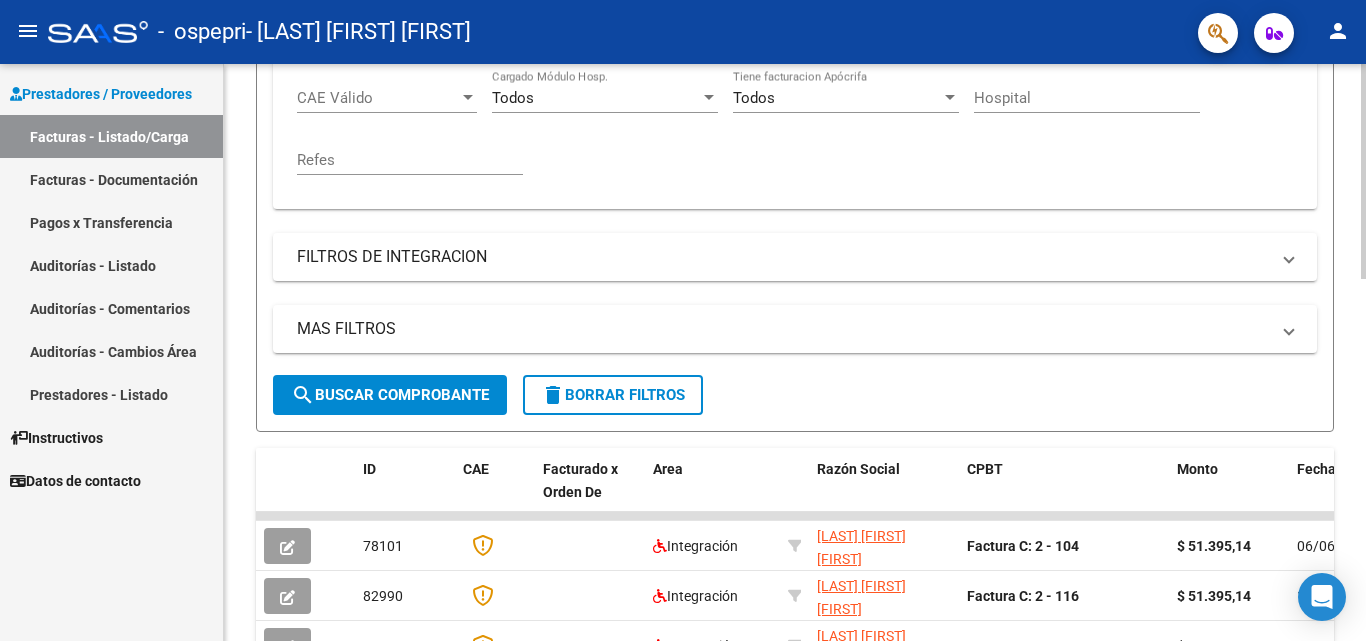 scroll, scrollTop: 500, scrollLeft: 0, axis: vertical 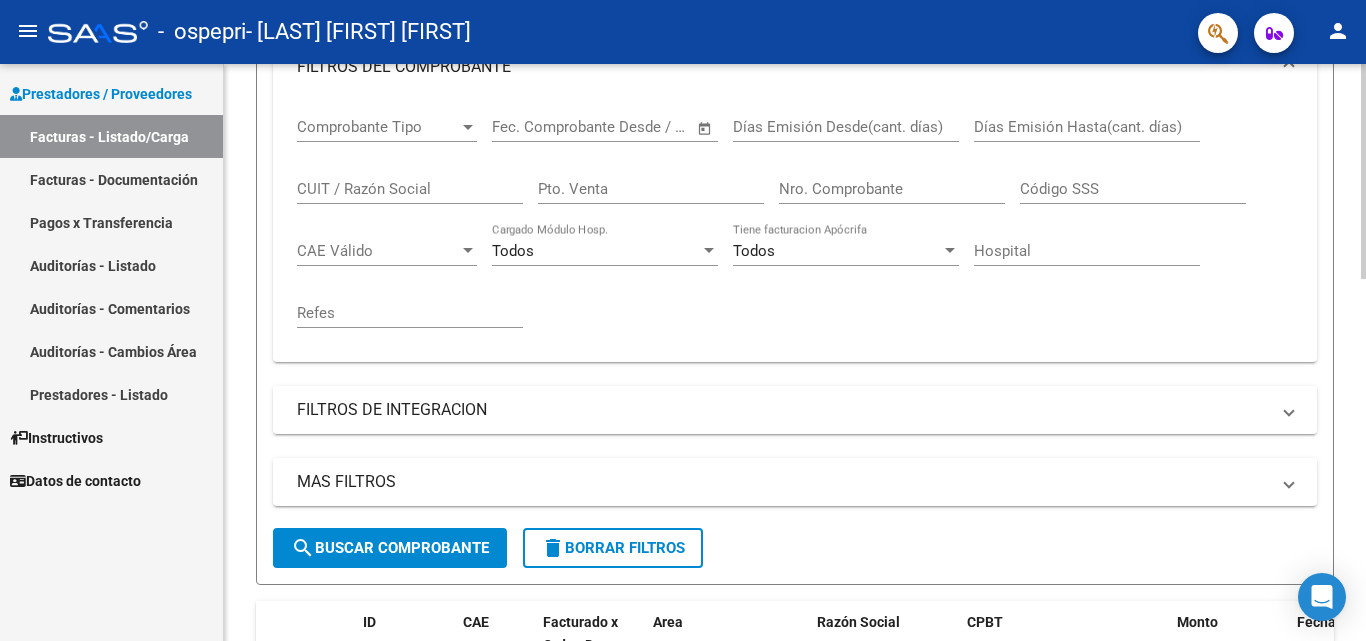 click on "FILTROS DE INTEGRACION" at bounding box center (795, 410) 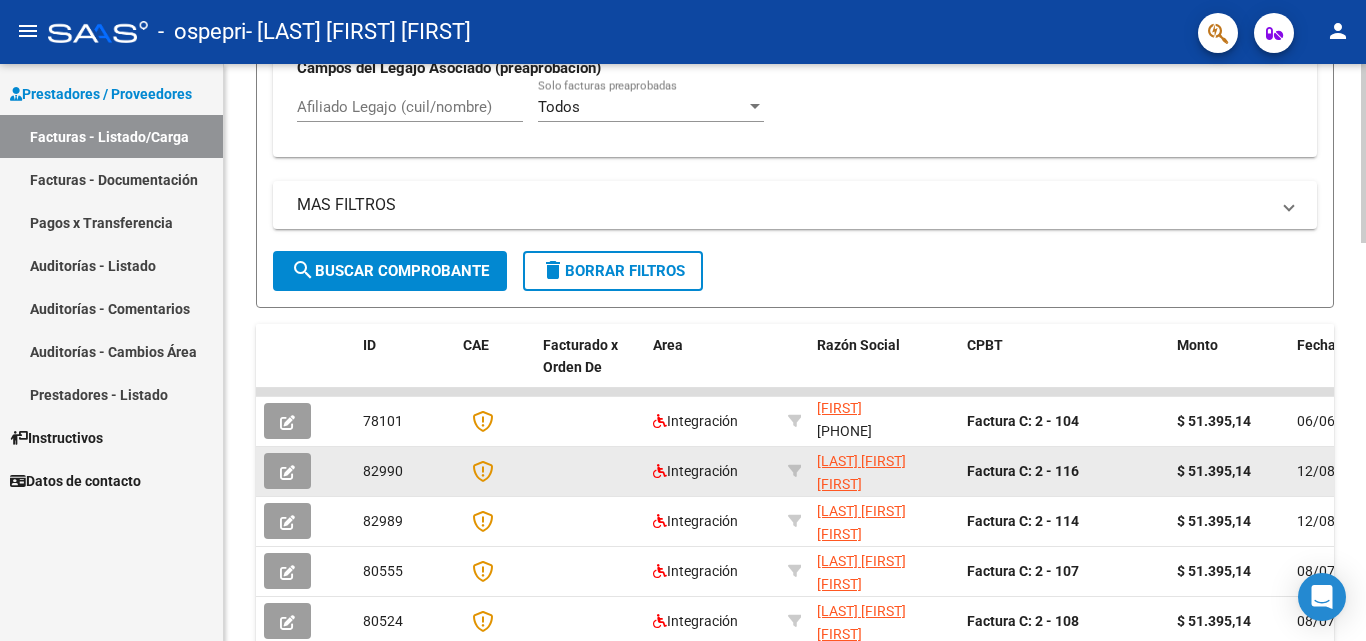 scroll, scrollTop: 900, scrollLeft: 0, axis: vertical 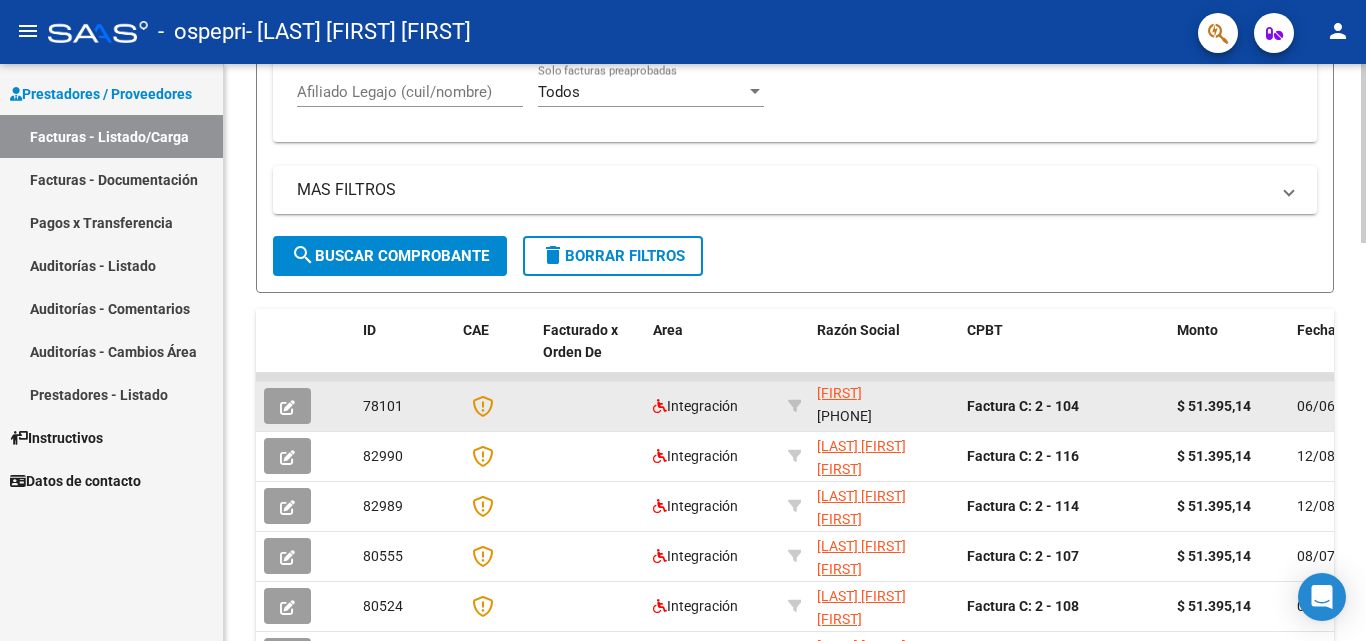 click 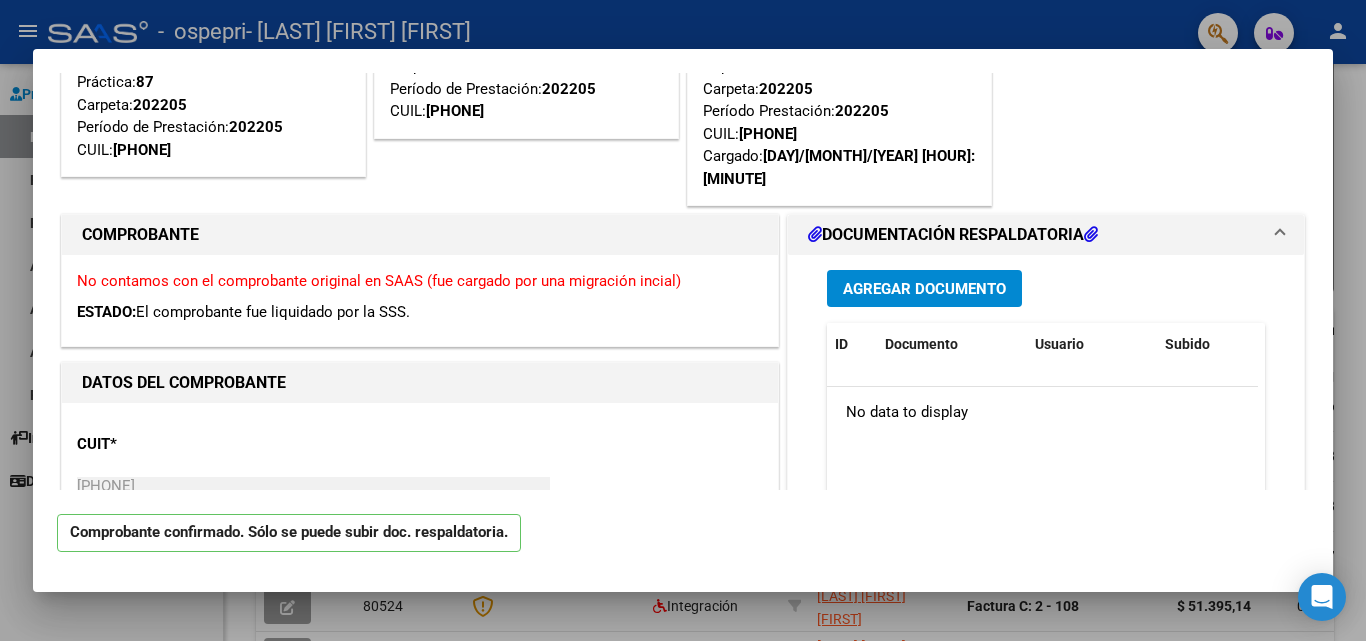 scroll, scrollTop: 0, scrollLeft: 0, axis: both 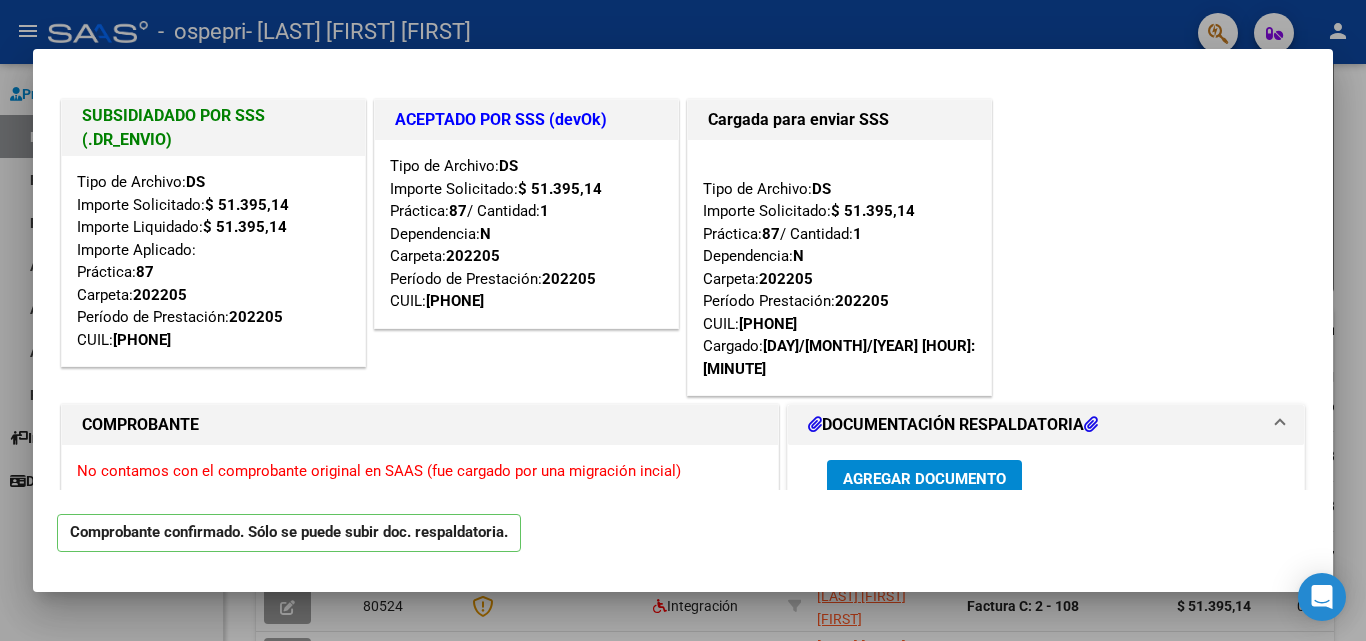 click at bounding box center (683, 320) 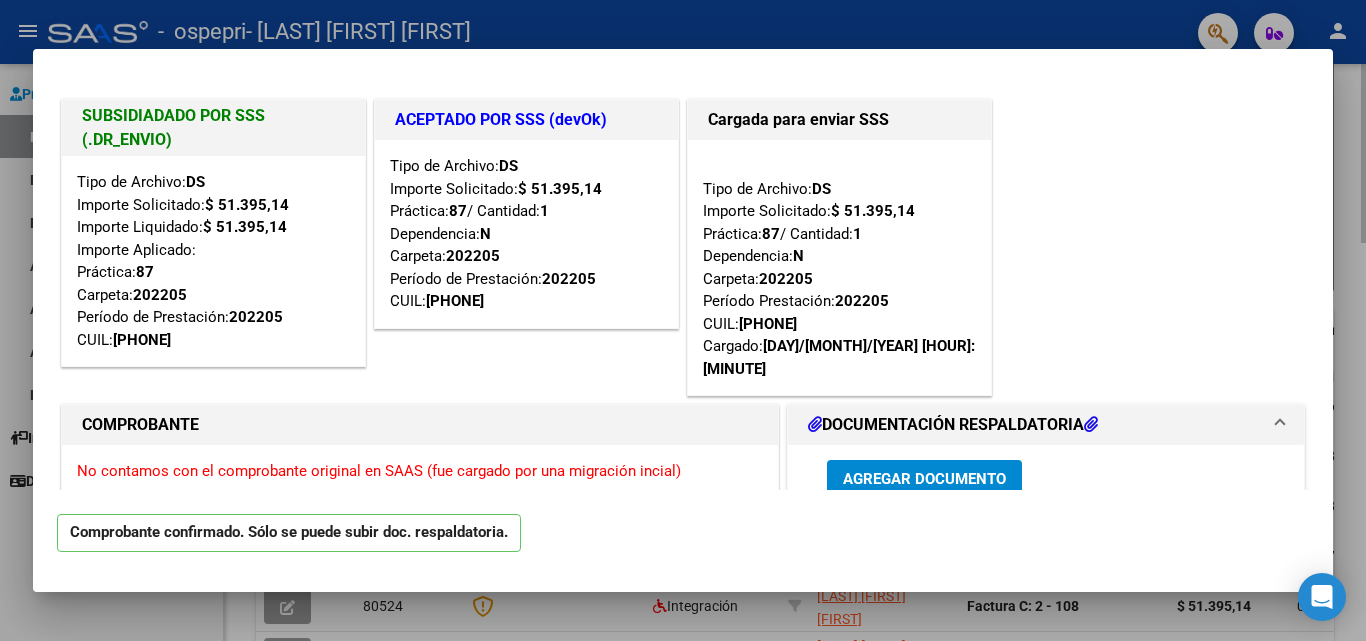 type 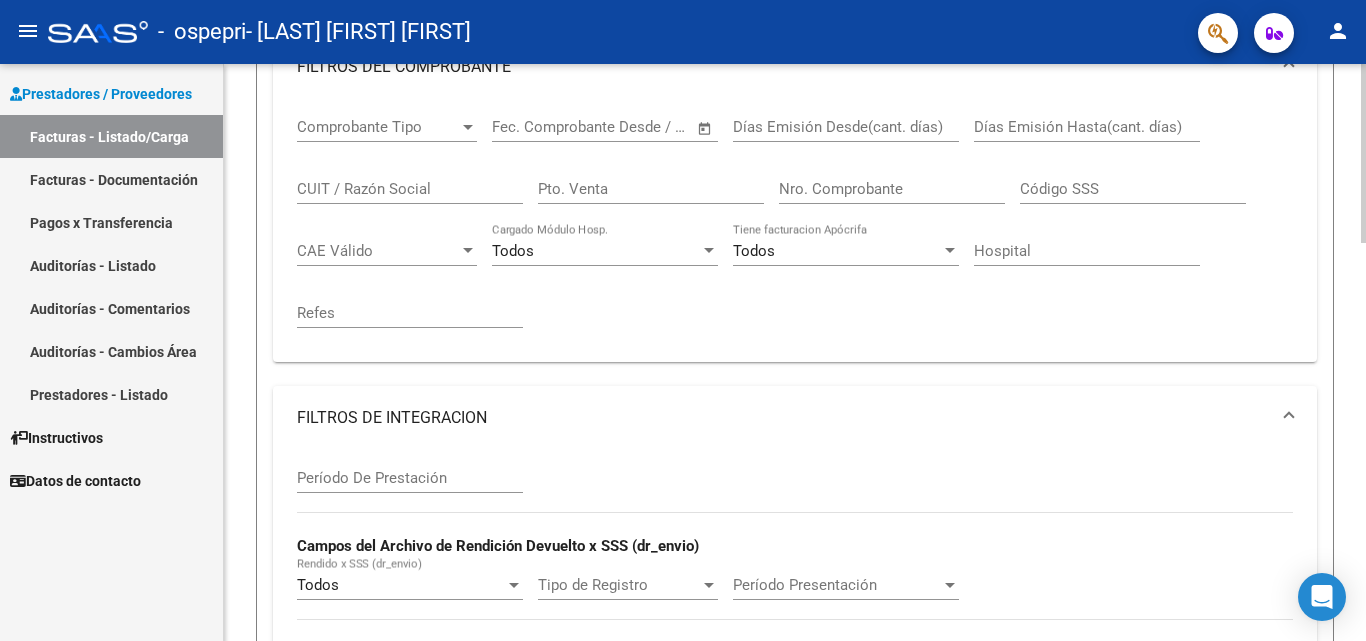scroll, scrollTop: 0, scrollLeft: 0, axis: both 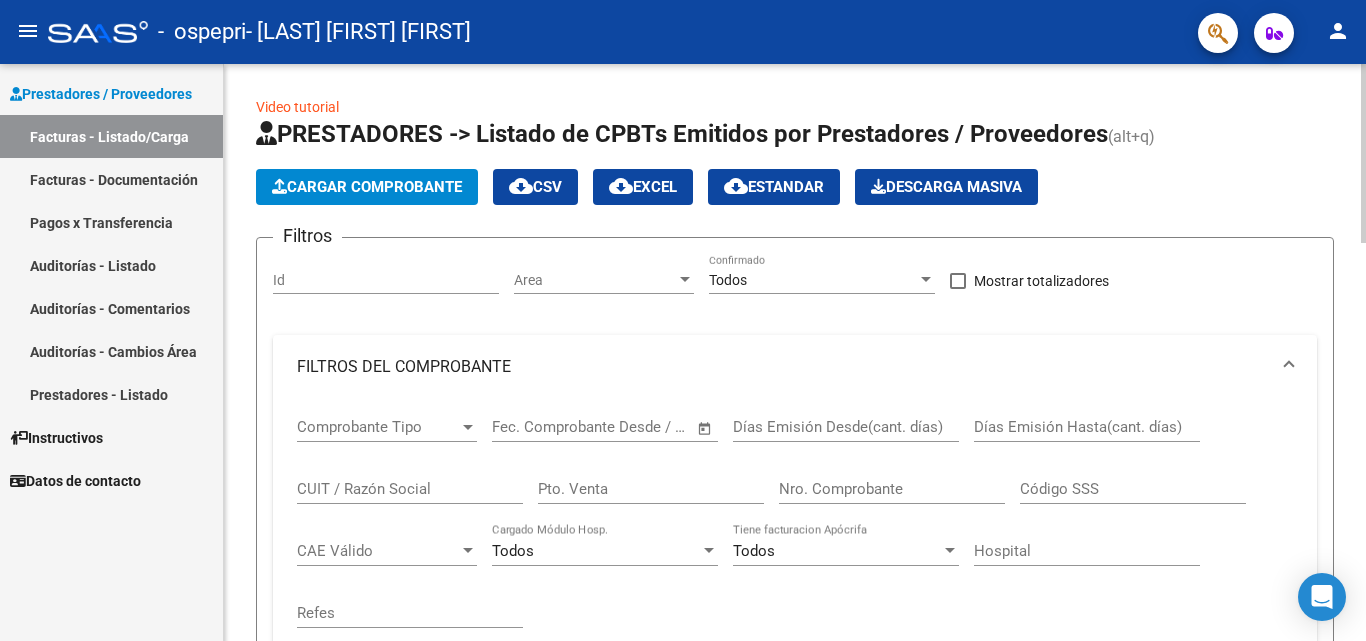 click on "Cargar Comprobante" 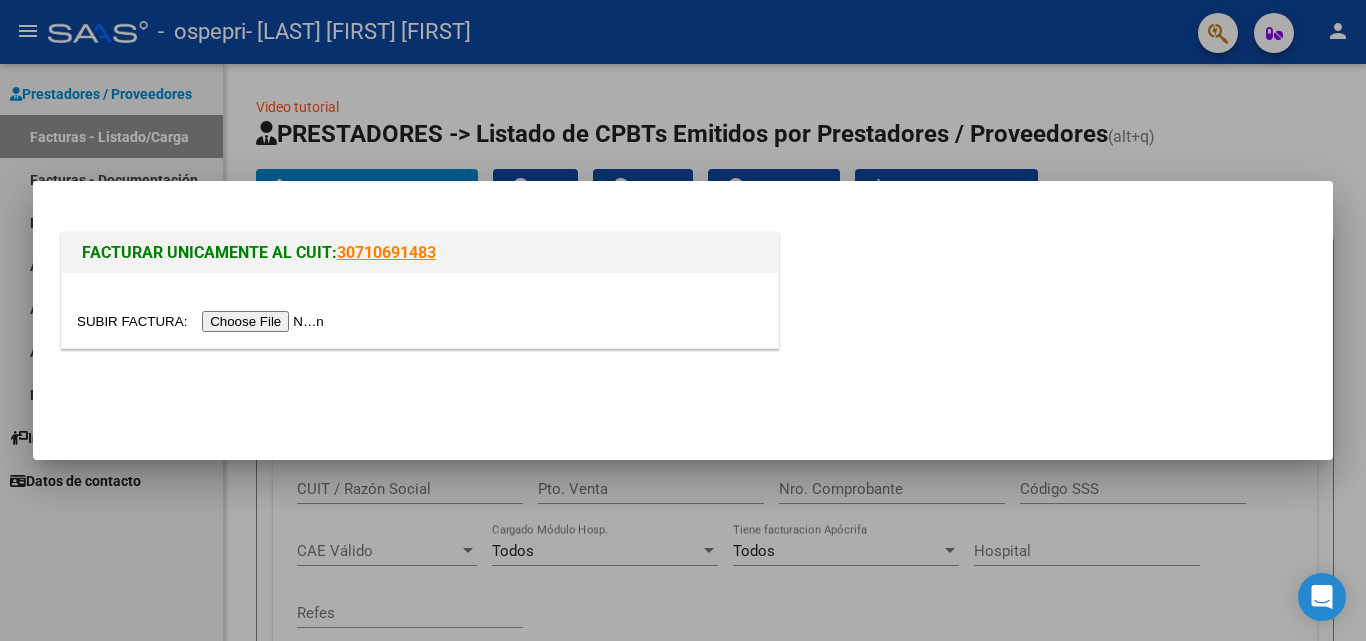 click at bounding box center (203, 321) 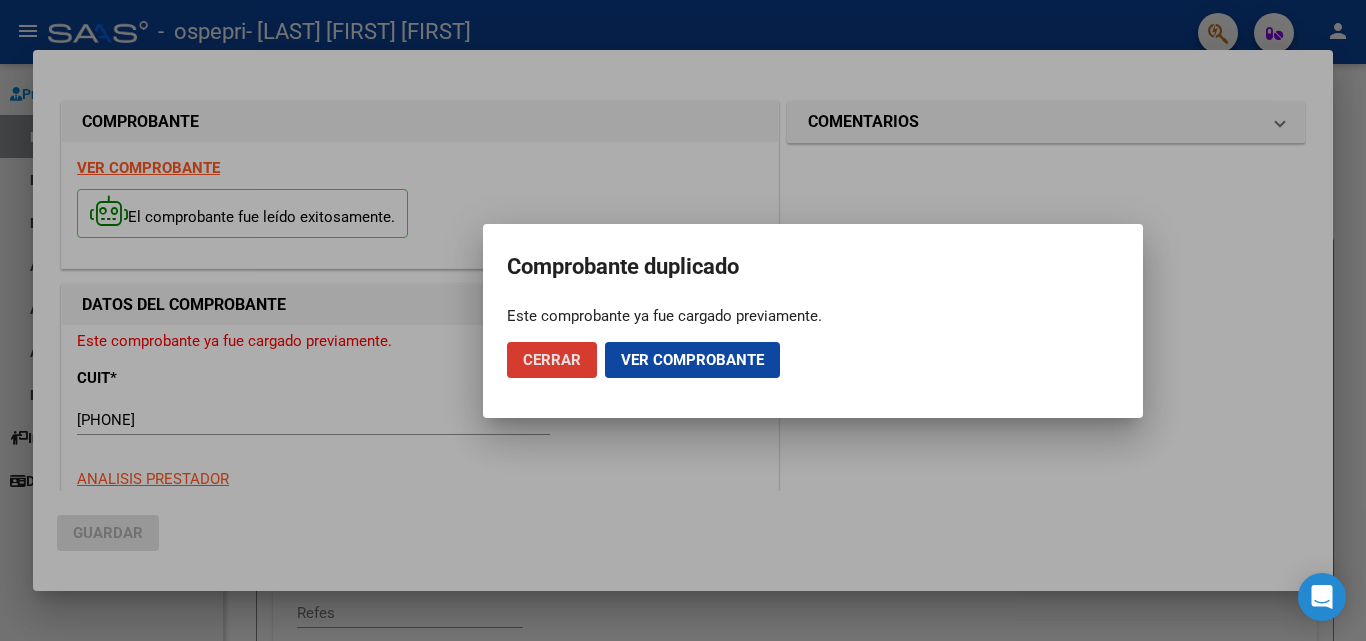 click on "Ver comprobante" 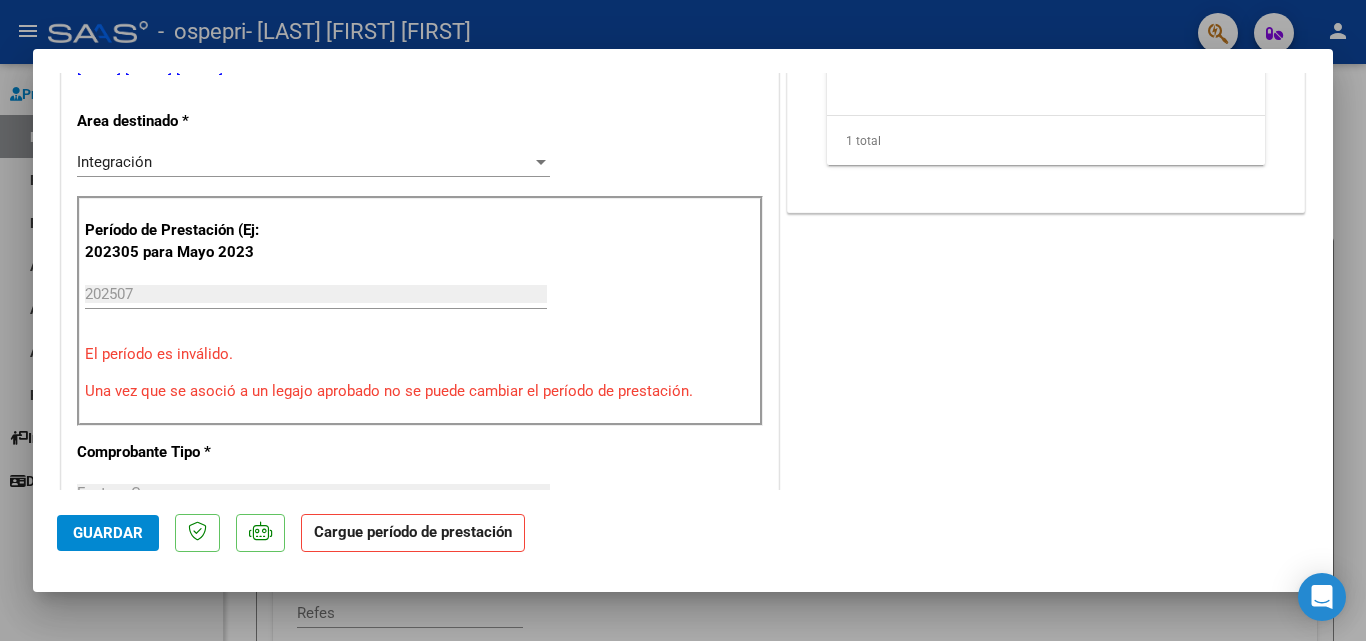 scroll, scrollTop: 200, scrollLeft: 0, axis: vertical 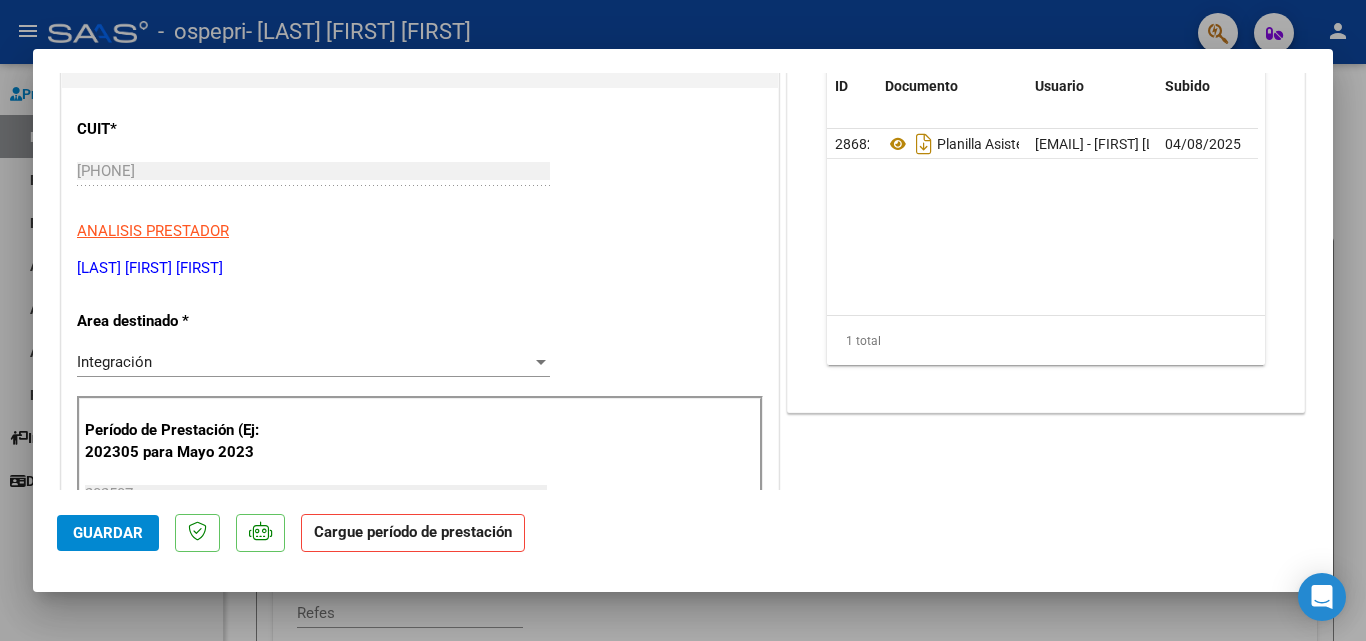 click at bounding box center (541, 362) 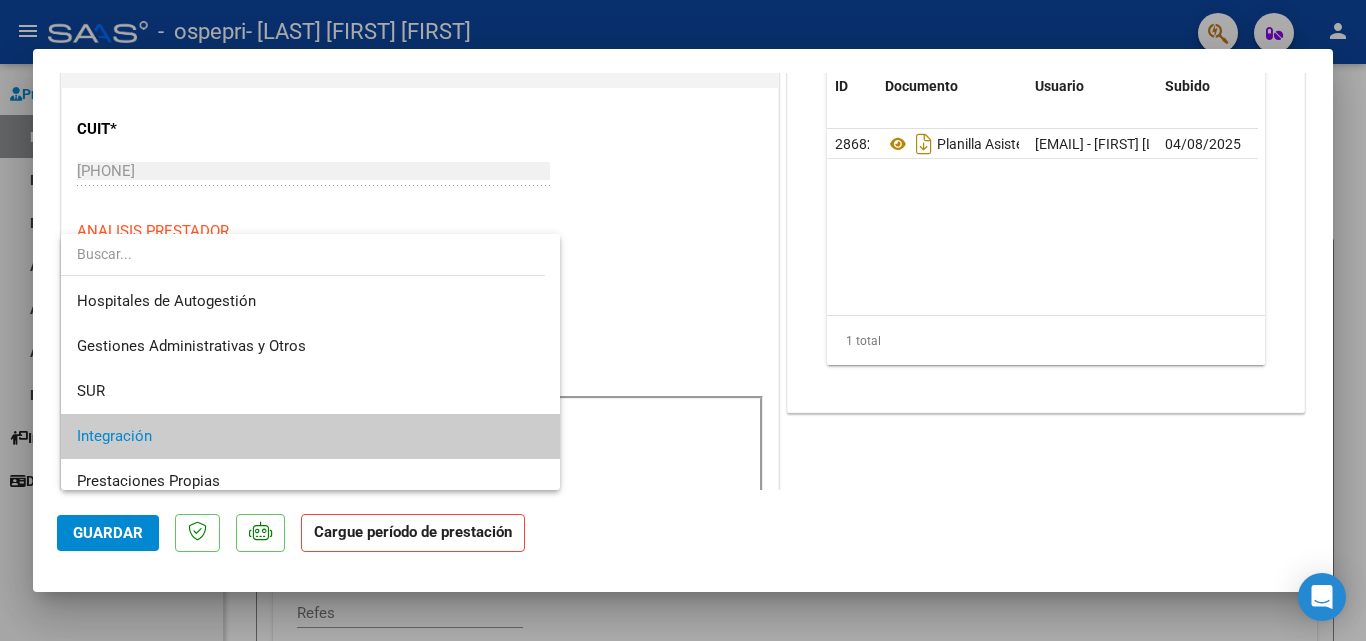 scroll, scrollTop: 75, scrollLeft: 0, axis: vertical 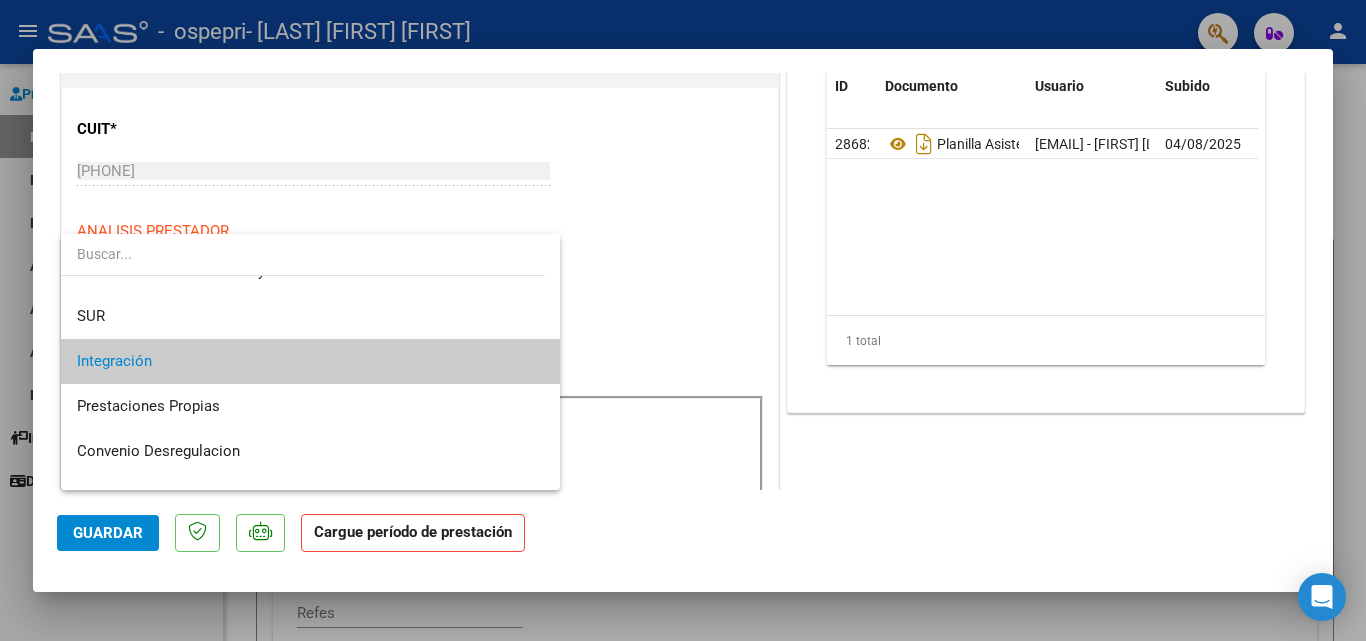 click on "Integración" at bounding box center [310, 361] 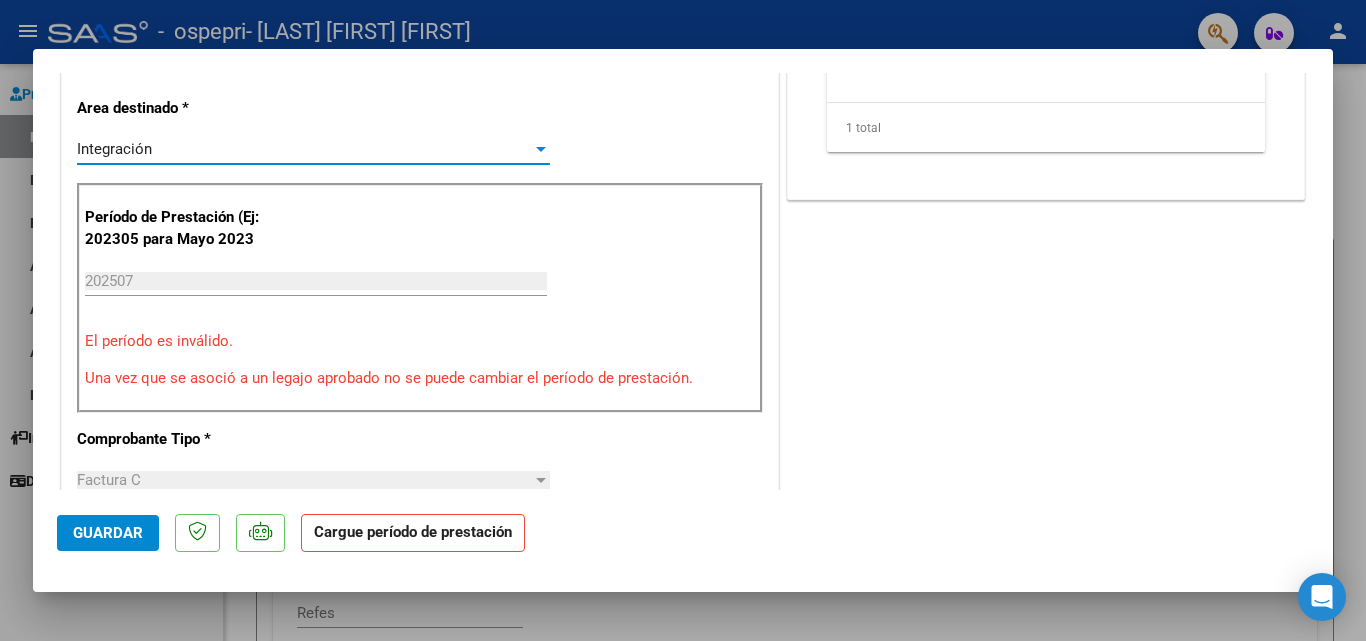scroll, scrollTop: 500, scrollLeft: 0, axis: vertical 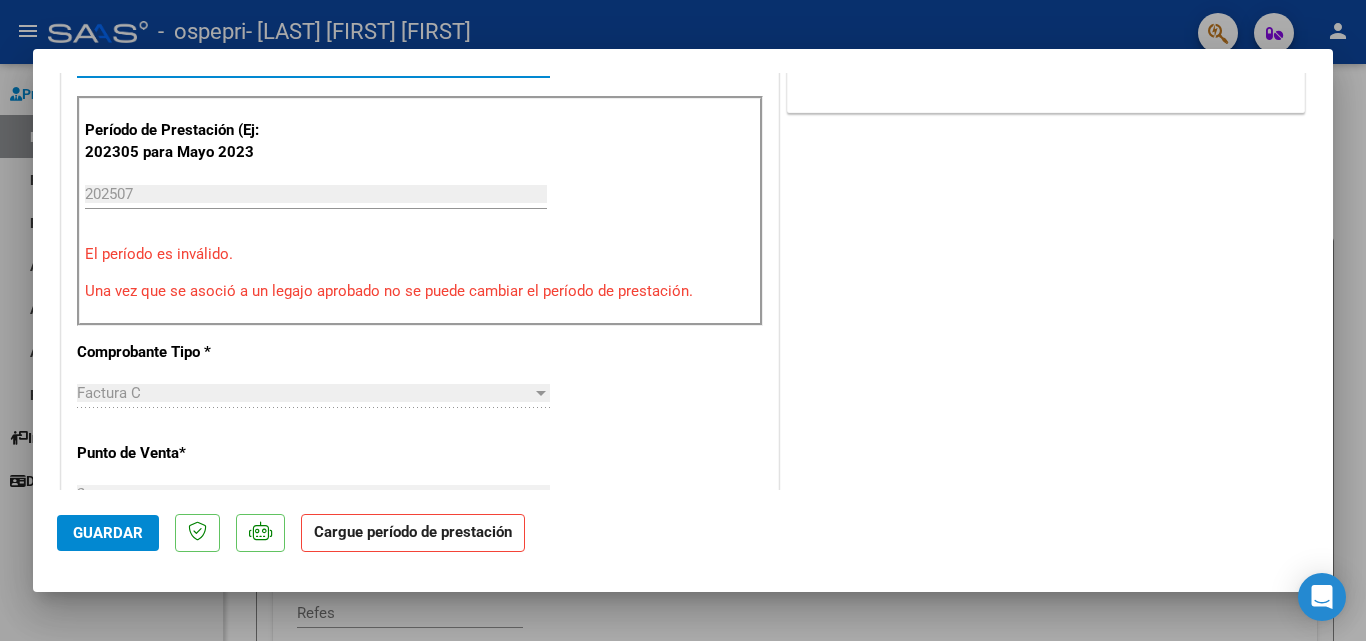 click on "202507" at bounding box center [316, 194] 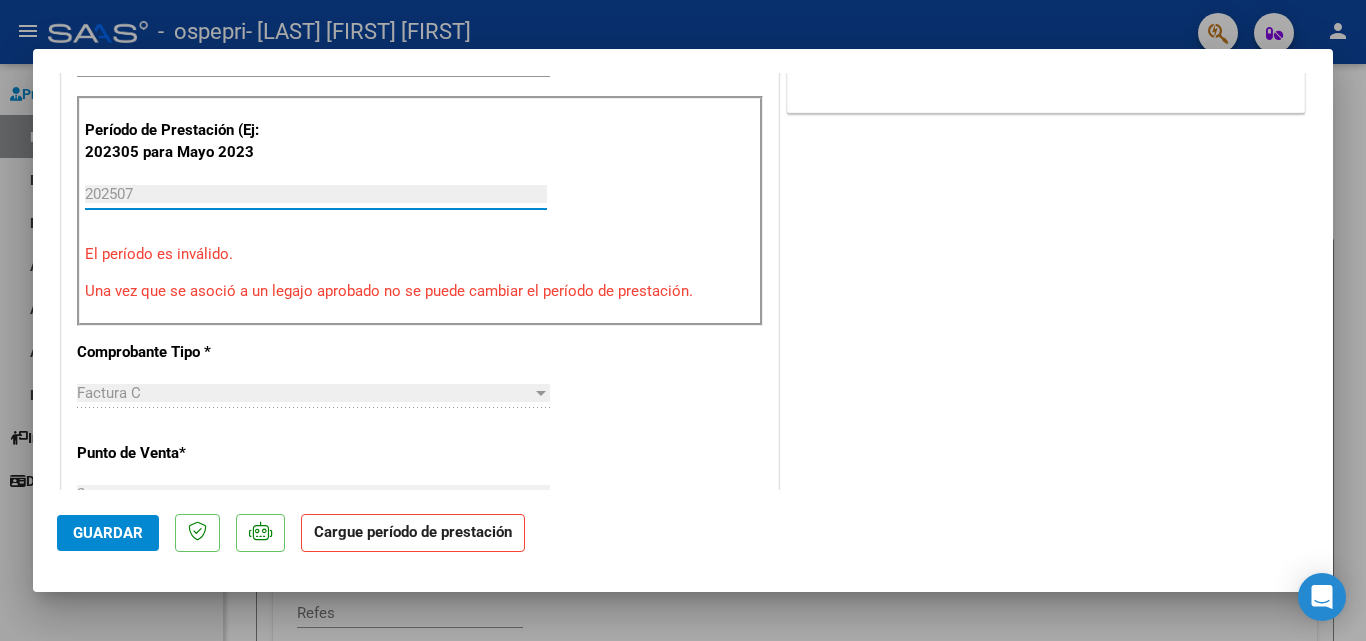 click on "202507" at bounding box center (316, 194) 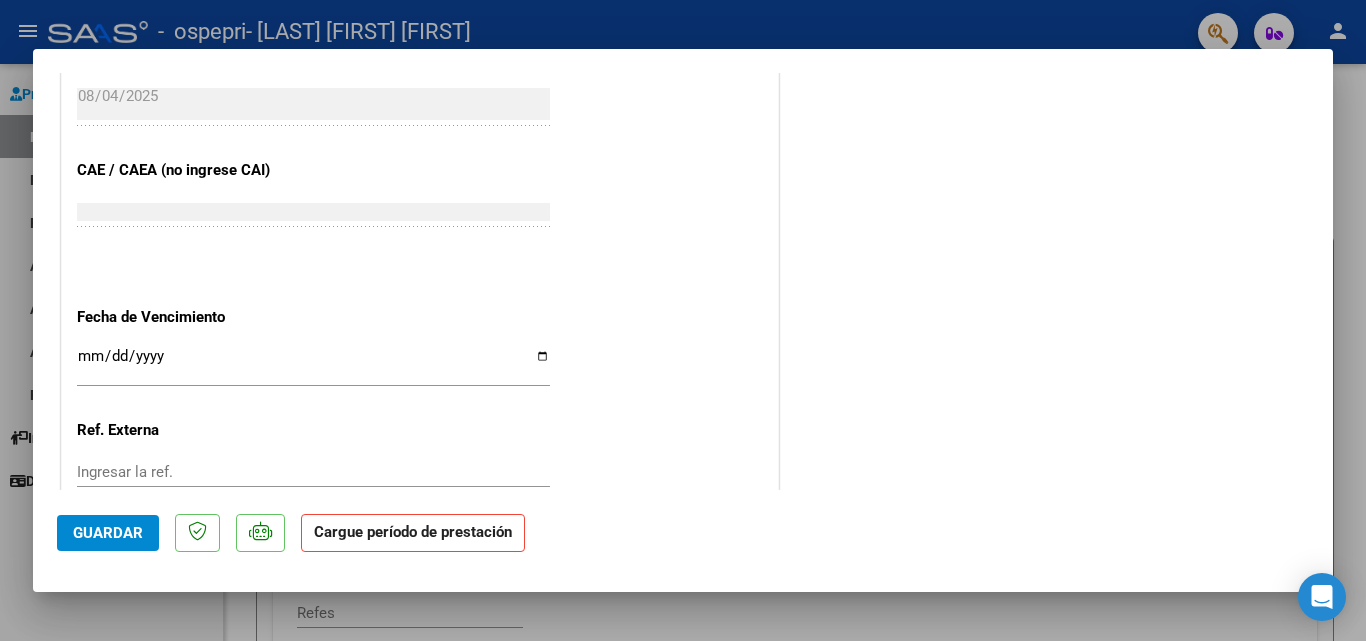 scroll, scrollTop: 1337, scrollLeft: 0, axis: vertical 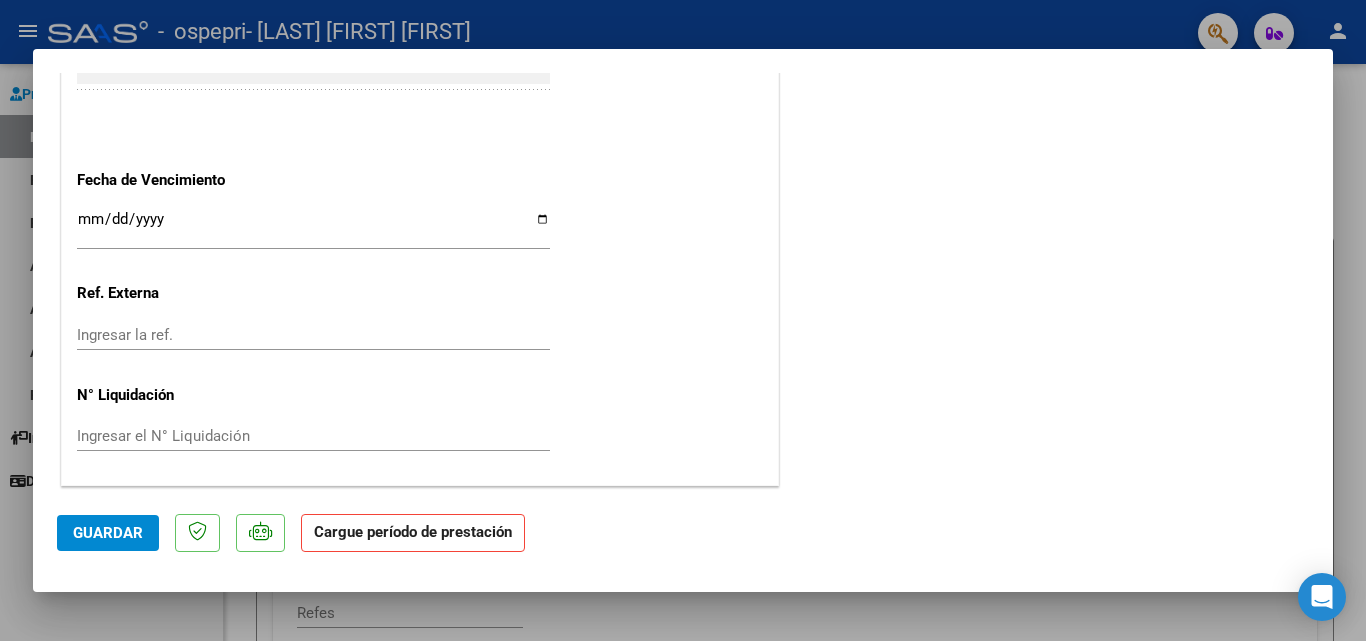 click on "COMENTARIOS Comentarios del Prestador / Gerenciador:   DOCUMENTACIÓN RESPALDATORIA  Agregar Documento ID Documento Usuario Subido Acción 28682  Planilla Asistencia [FIRST] [LAST] . [MONTH][YEAR]   [EMAIL] - [FIRST] [LAST]   04/08/2025   1 total   1" at bounding box center (1046, -376) 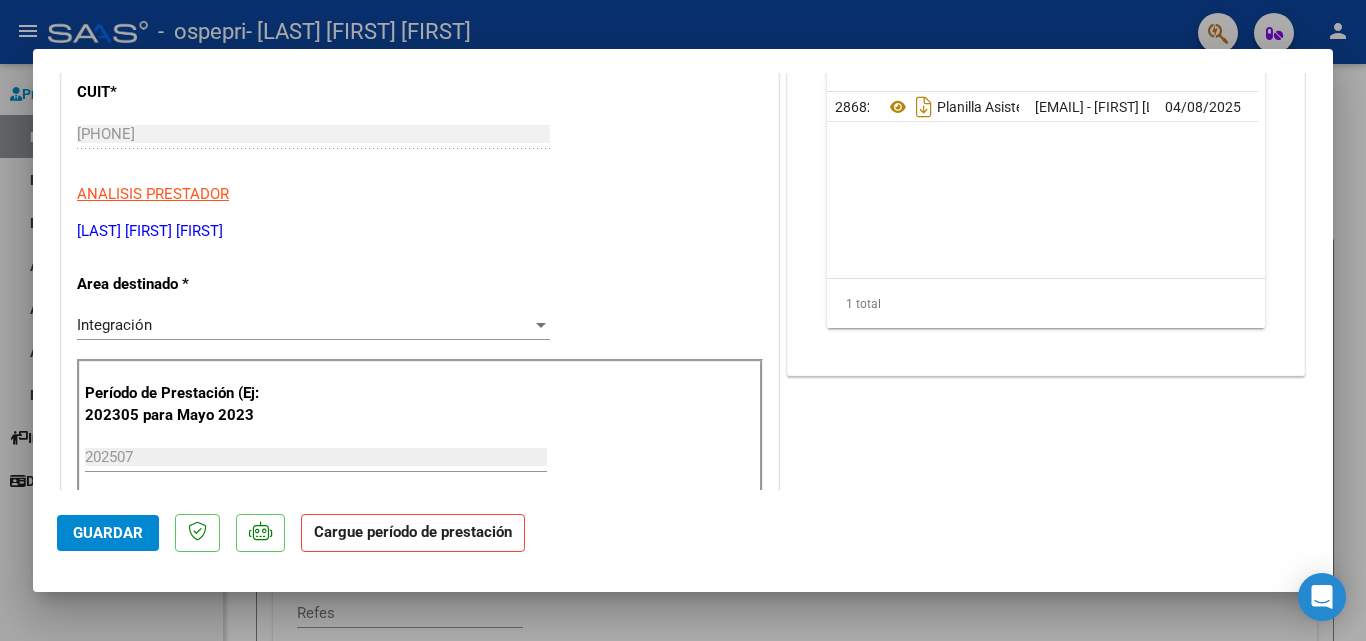 scroll, scrollTop: 0, scrollLeft: 0, axis: both 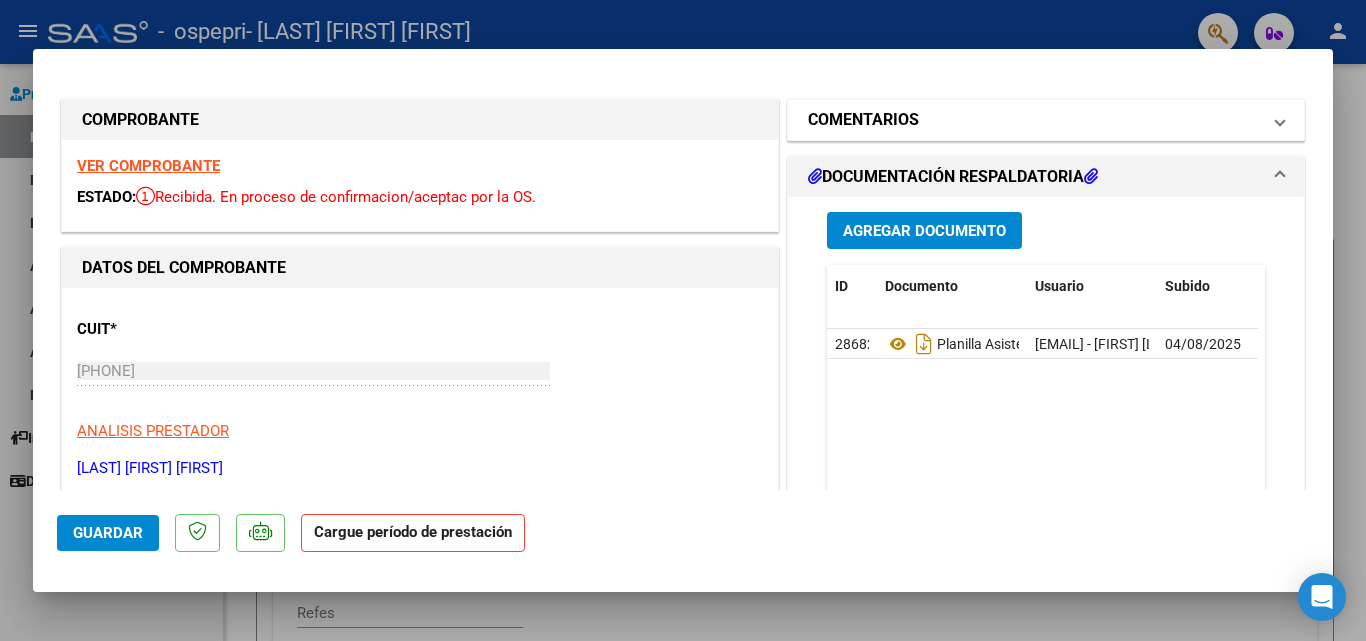 click at bounding box center [1280, 120] 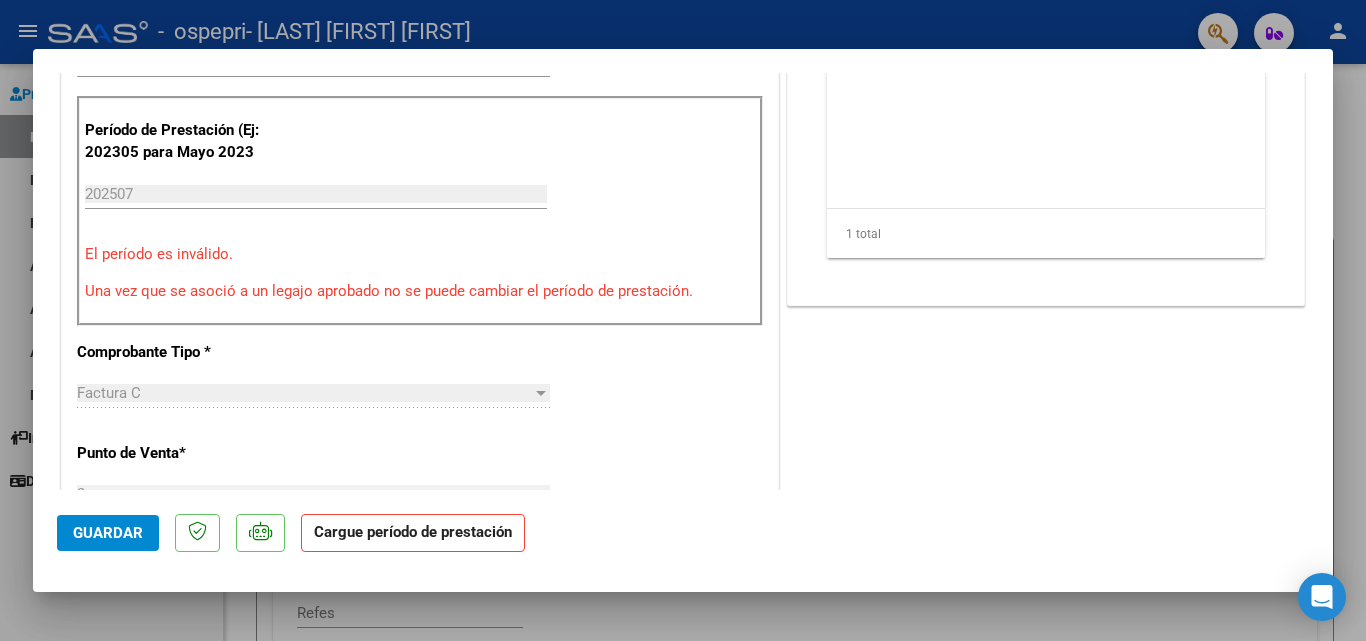 scroll, scrollTop: 900, scrollLeft: 0, axis: vertical 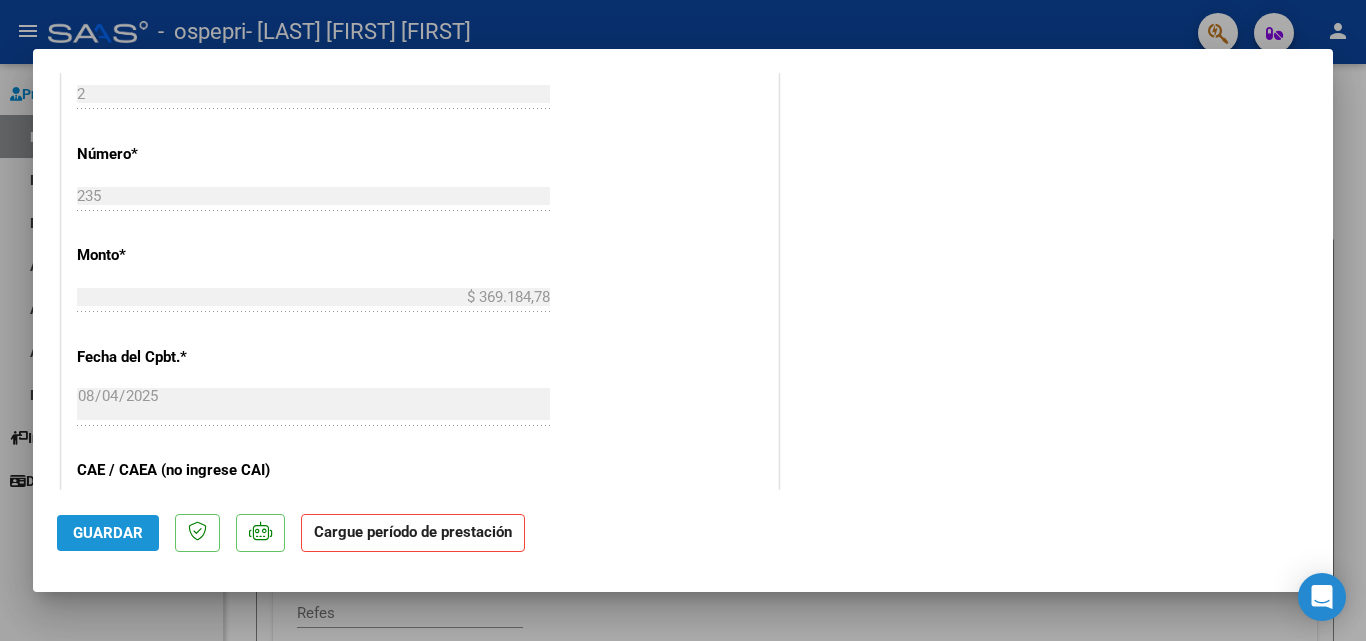 click on "Guardar" 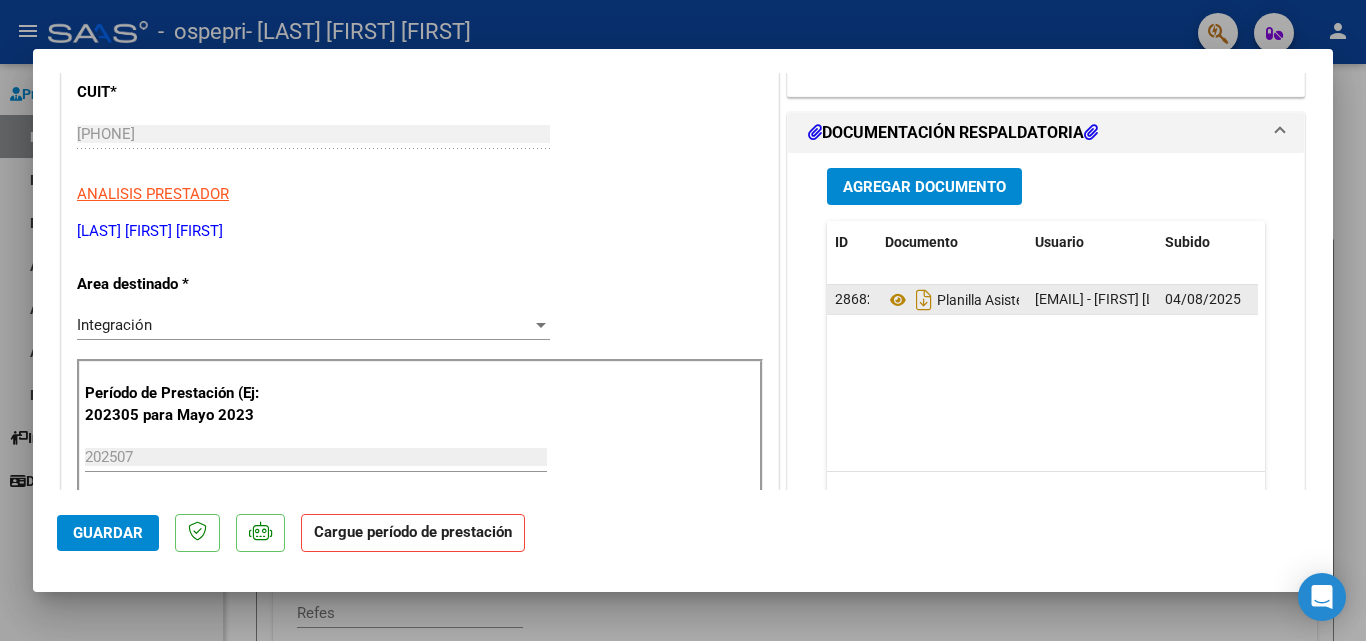 scroll, scrollTop: 337, scrollLeft: 0, axis: vertical 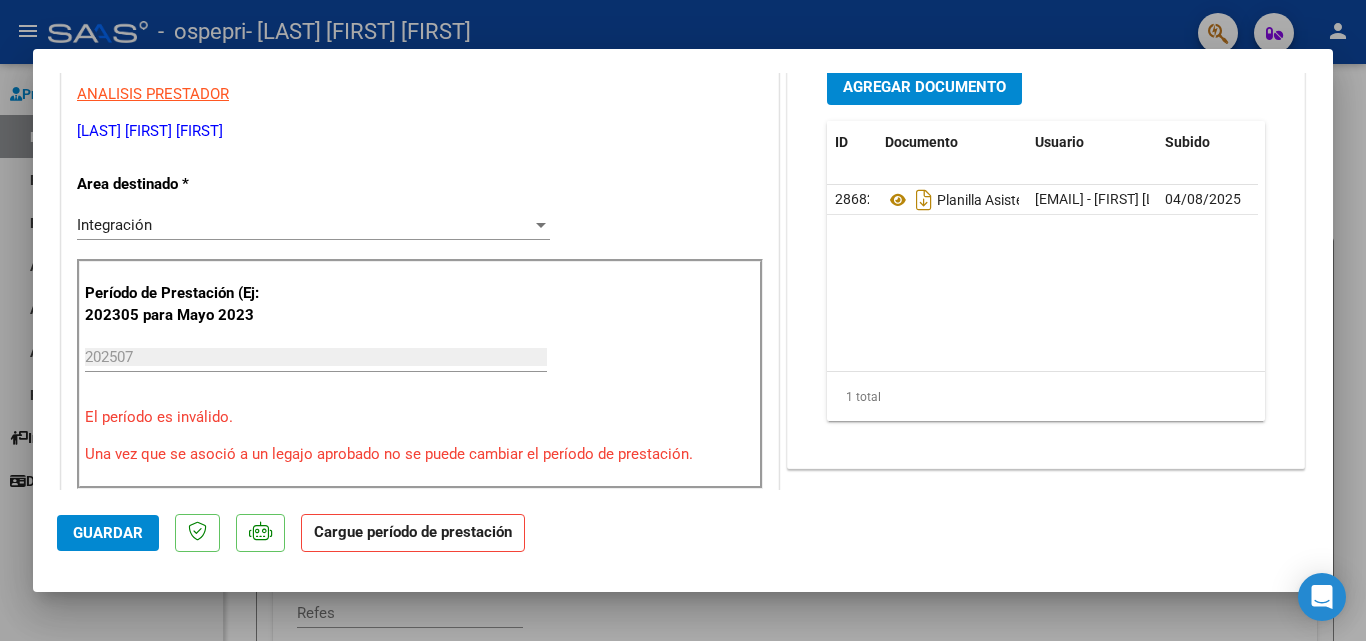 click on "202507" at bounding box center [316, 357] 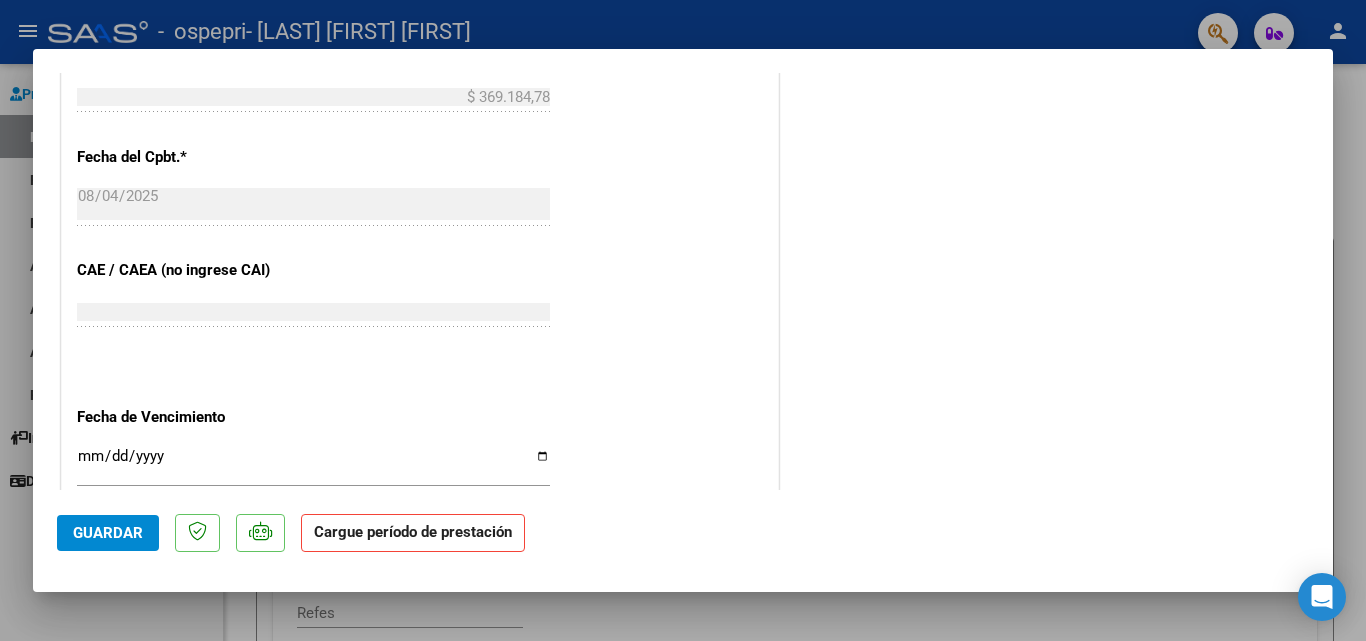 scroll, scrollTop: 1337, scrollLeft: 0, axis: vertical 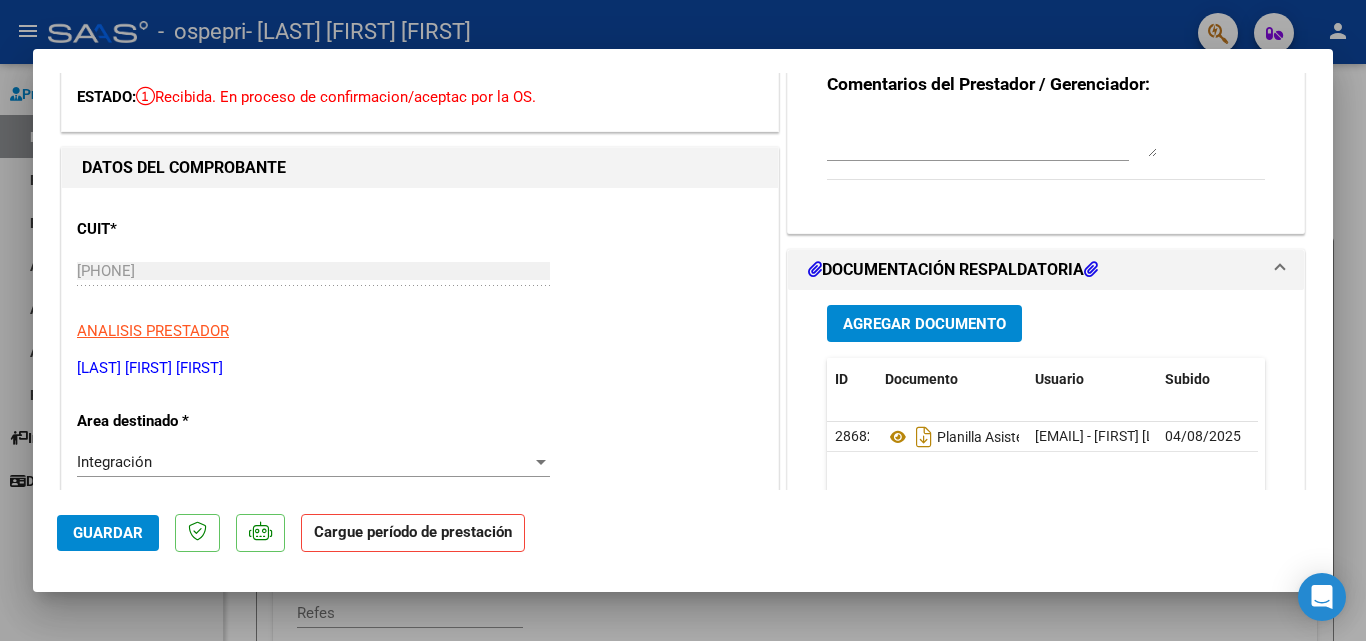 click on "Agregar Documento" at bounding box center [924, 324] 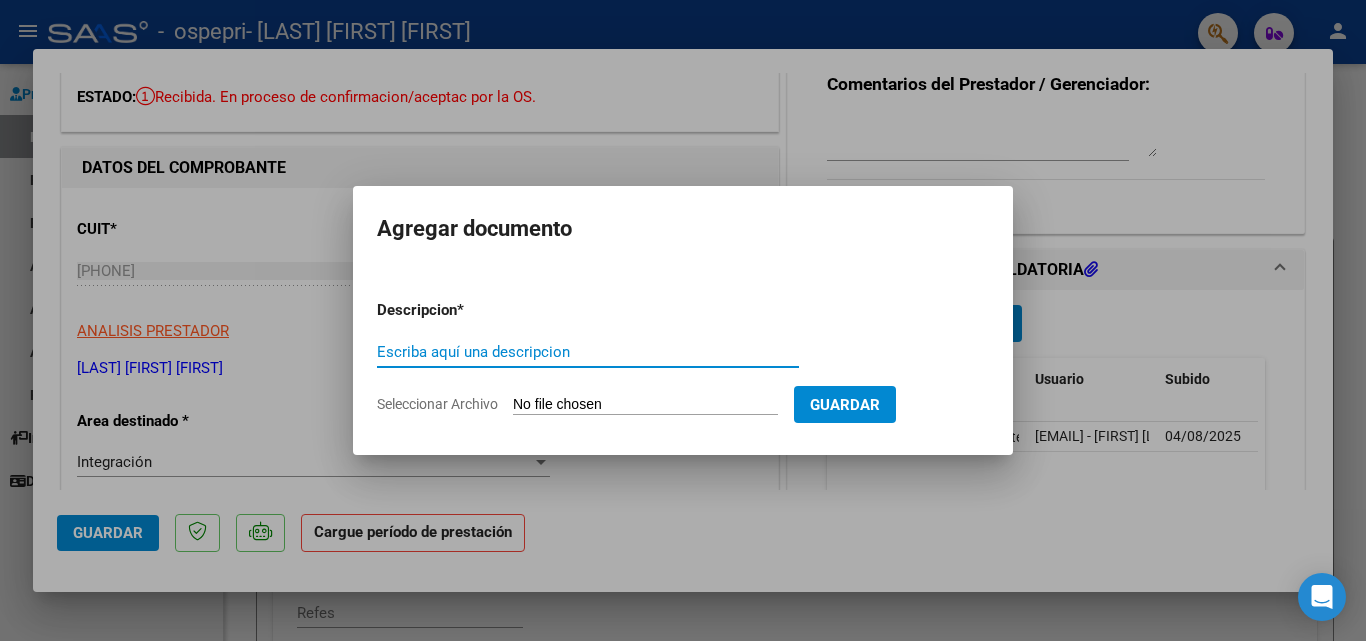 click at bounding box center [683, 320] 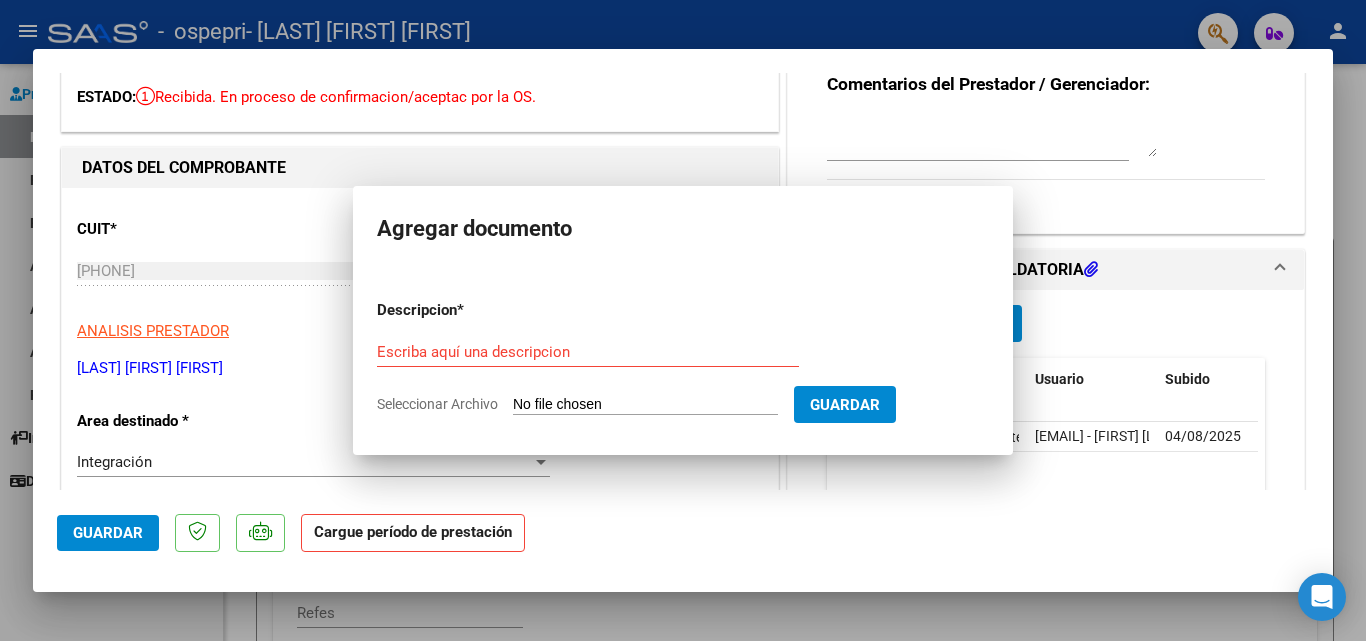 click on "Agregar Documento" at bounding box center [1046, 323] 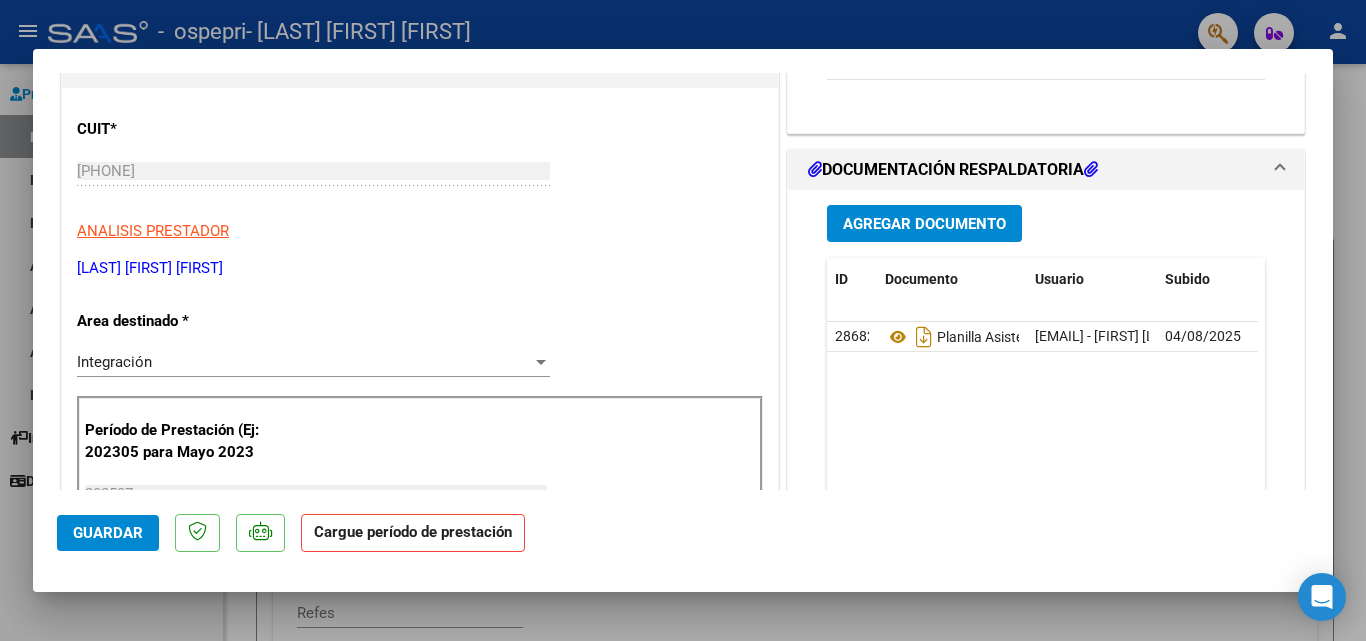 scroll, scrollTop: 0, scrollLeft: 0, axis: both 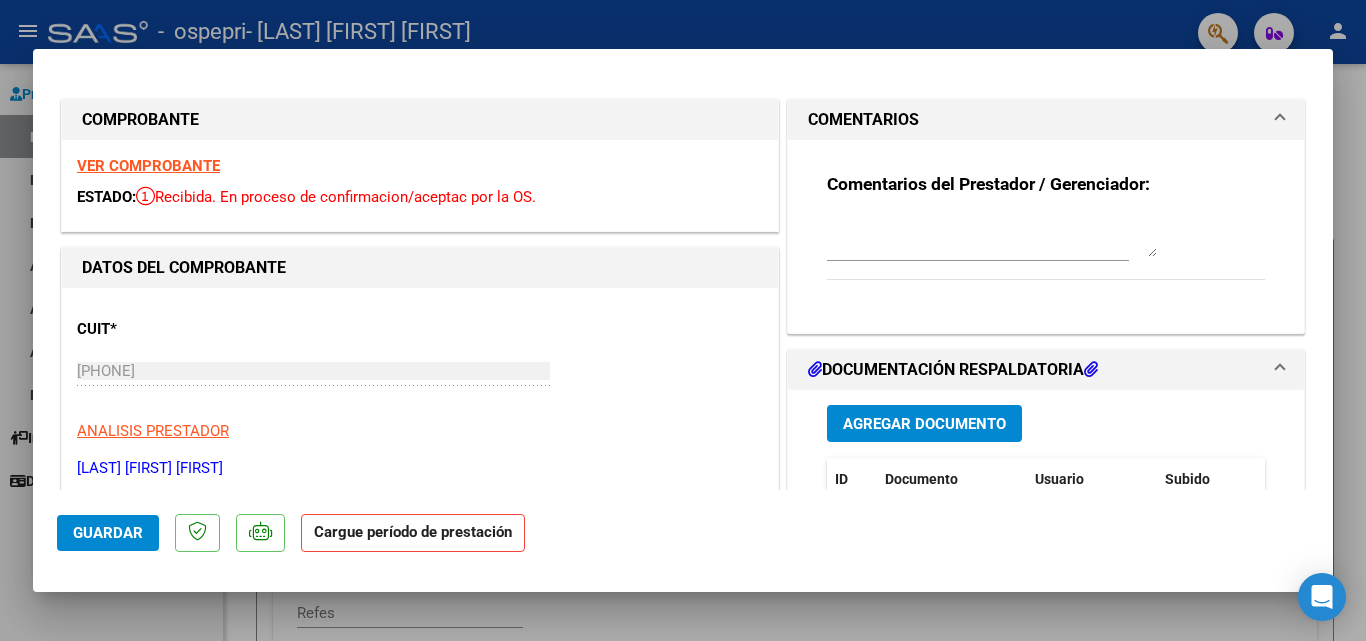 click at bounding box center (683, 320) 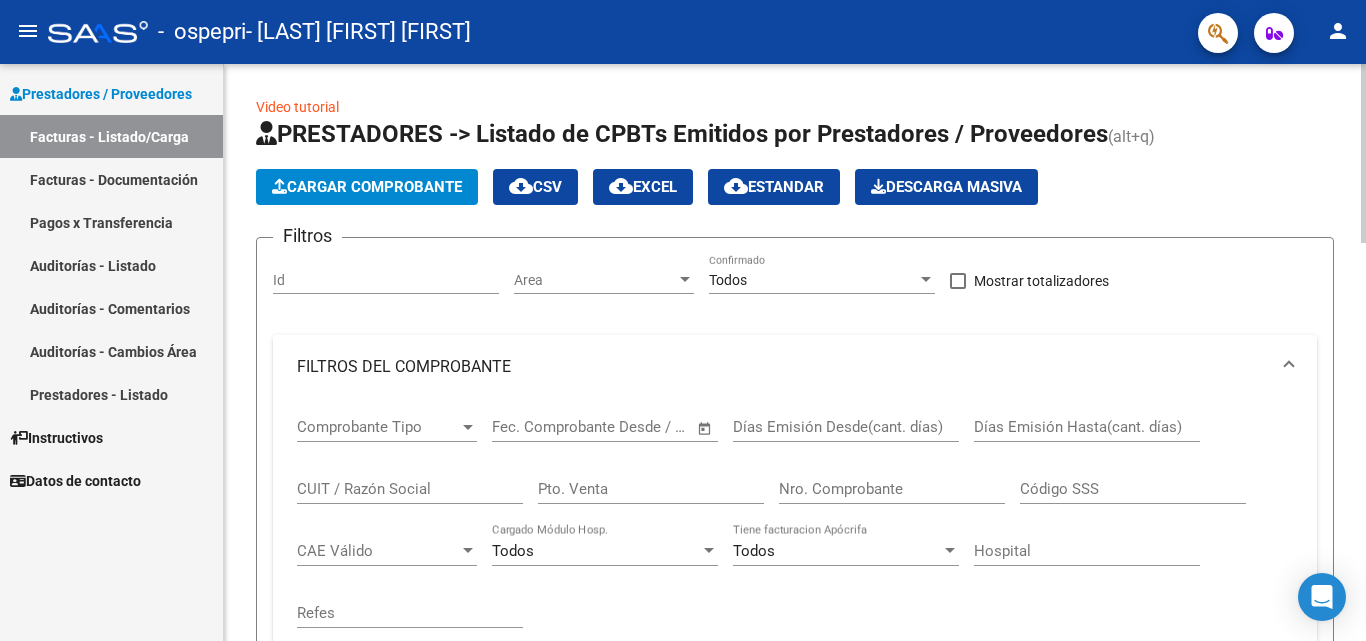 click on "Video tutorial" 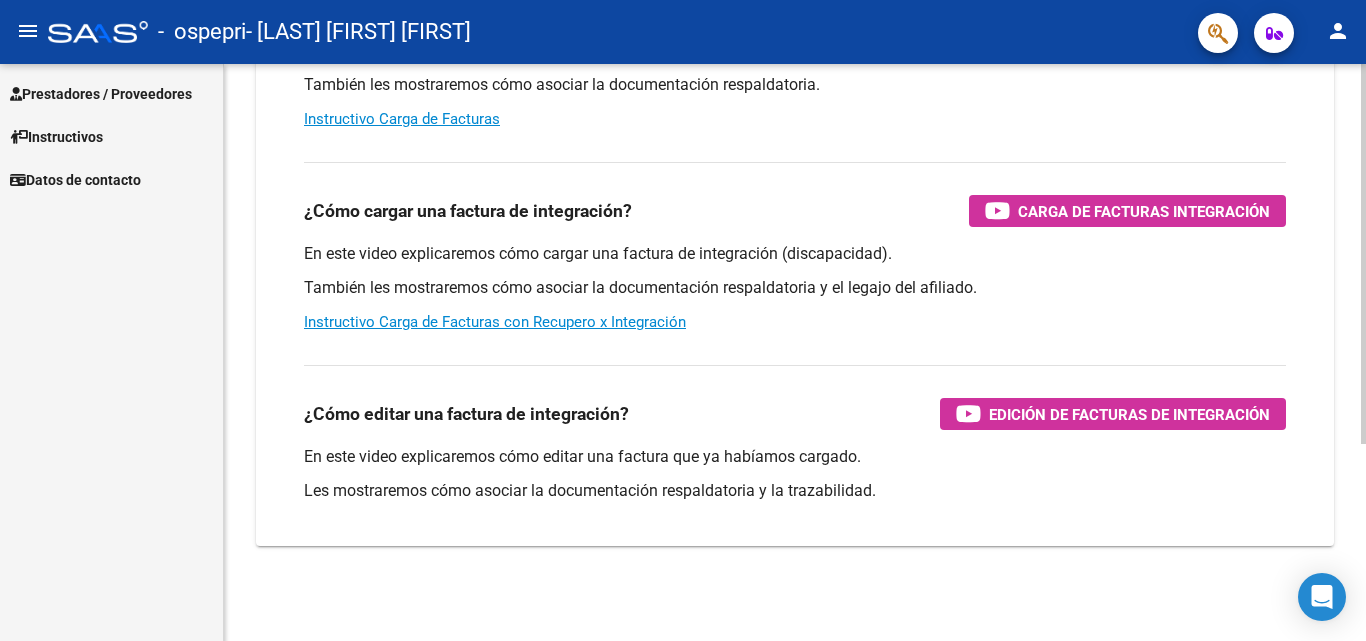 scroll, scrollTop: 300, scrollLeft: 0, axis: vertical 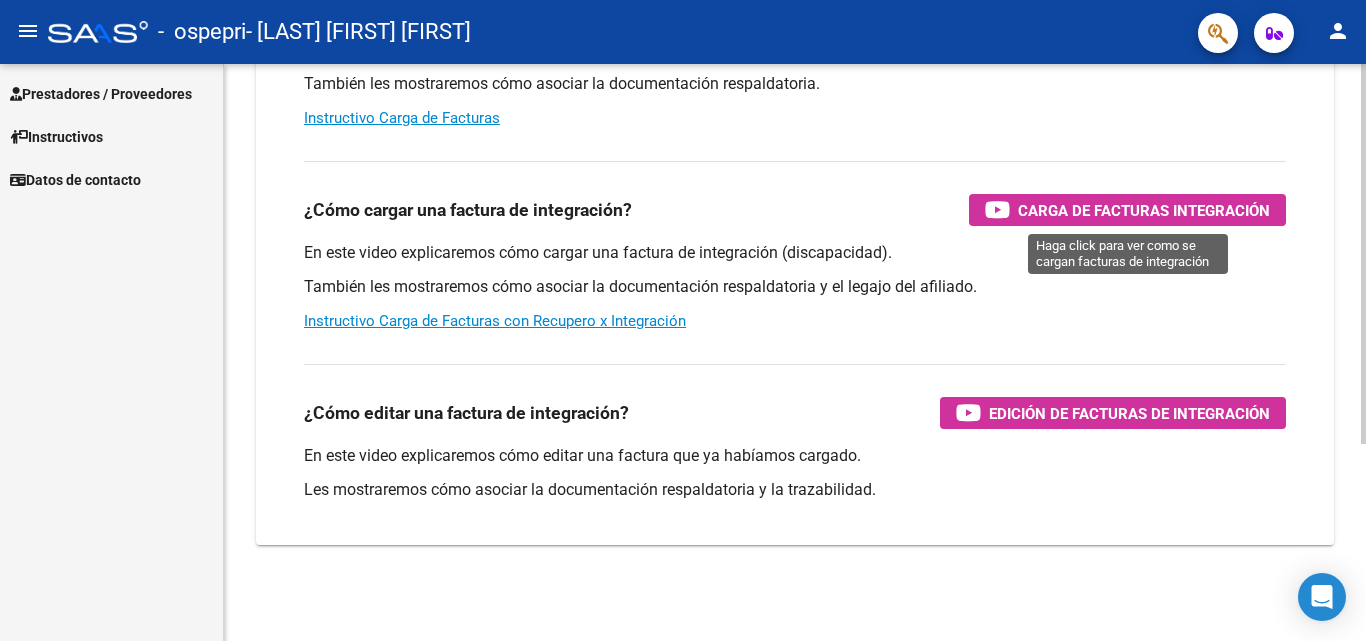 click on "Carga de Facturas Integración" at bounding box center (1144, 210) 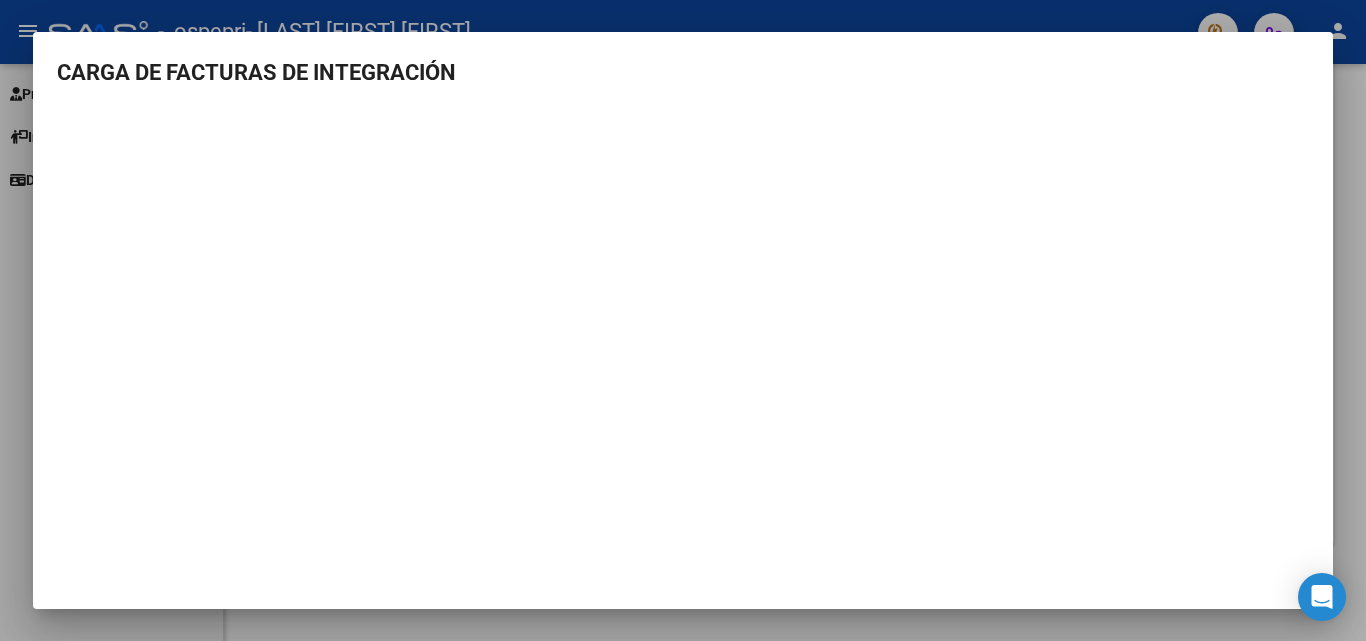 click at bounding box center (683, 320) 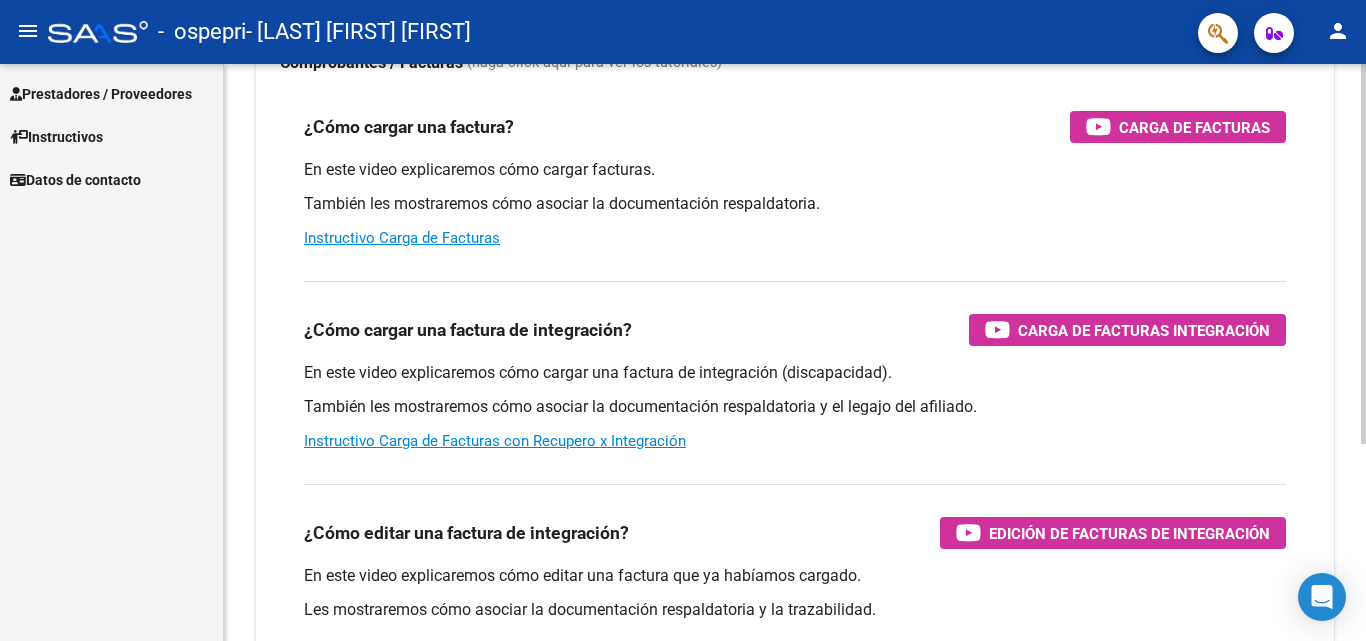 scroll, scrollTop: 0, scrollLeft: 0, axis: both 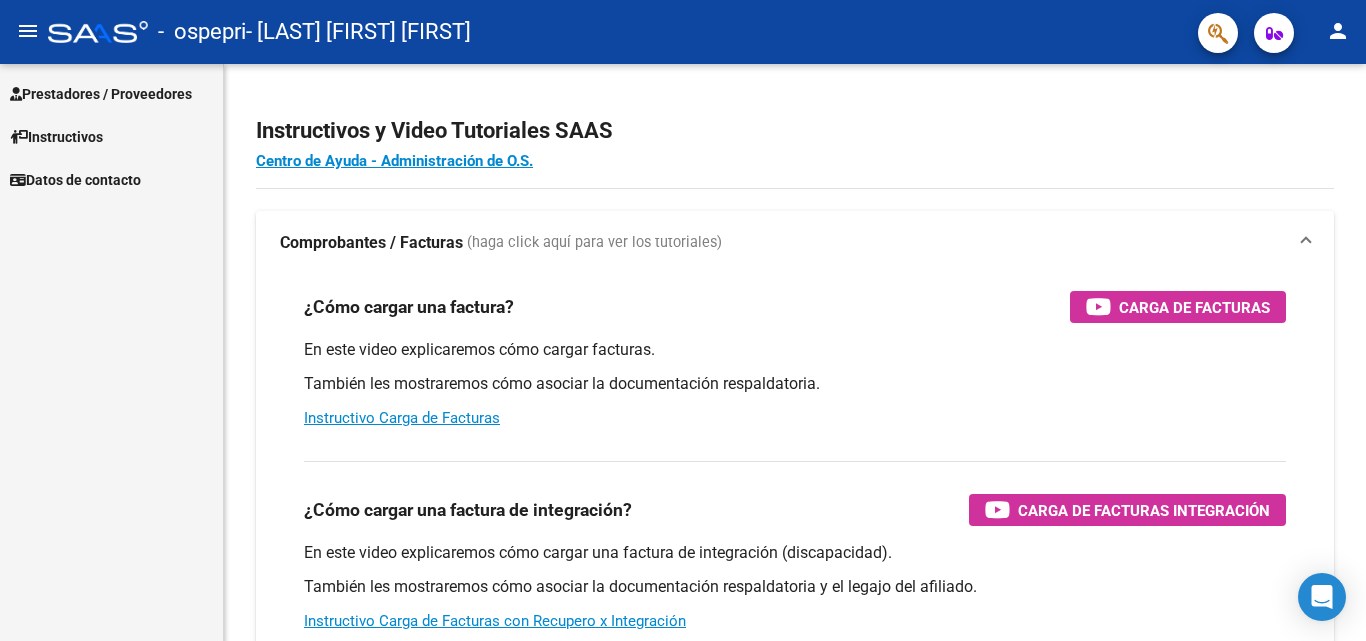 click on "Prestadores / Proveedores" at bounding box center [101, 94] 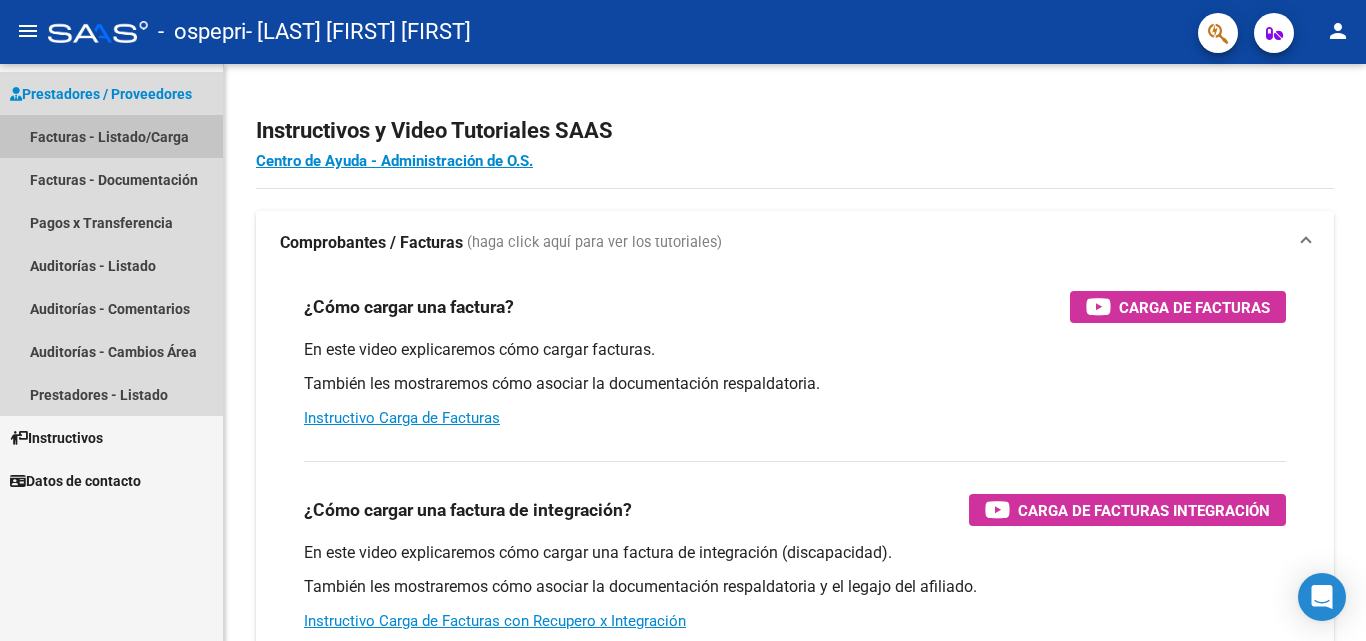 click on "Facturas - Listado/Carga" at bounding box center [111, 136] 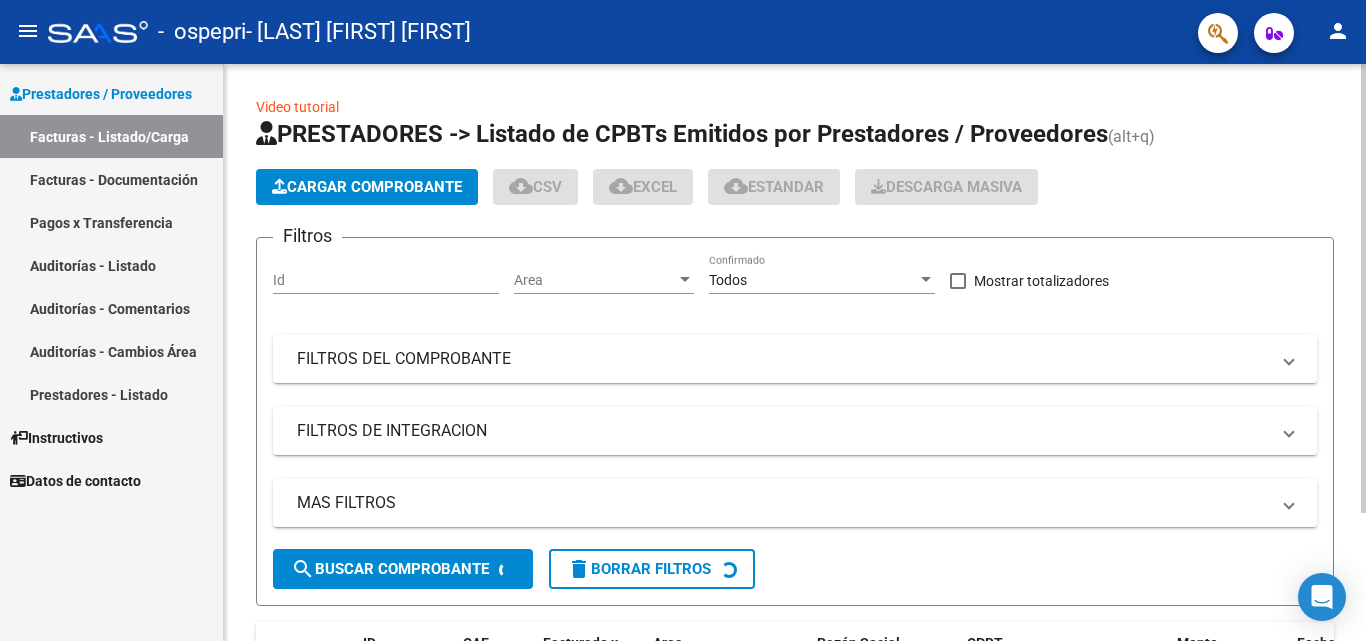 click on "Cargar Comprobante" 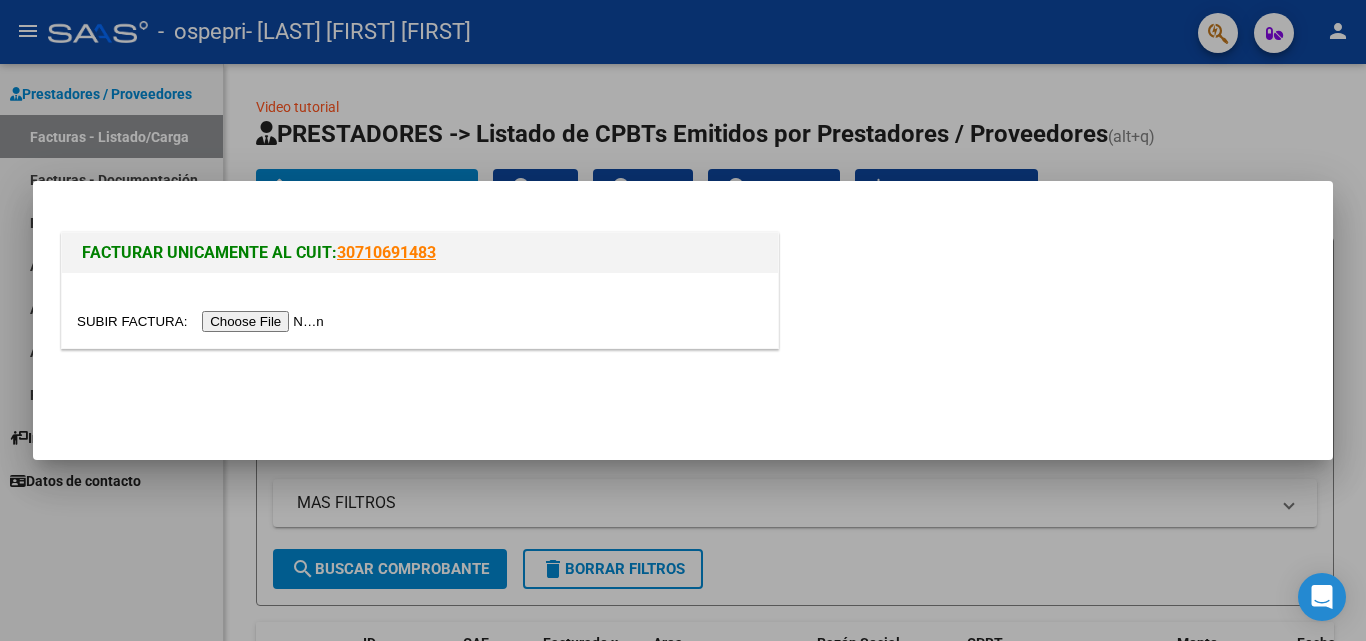 click at bounding box center (203, 321) 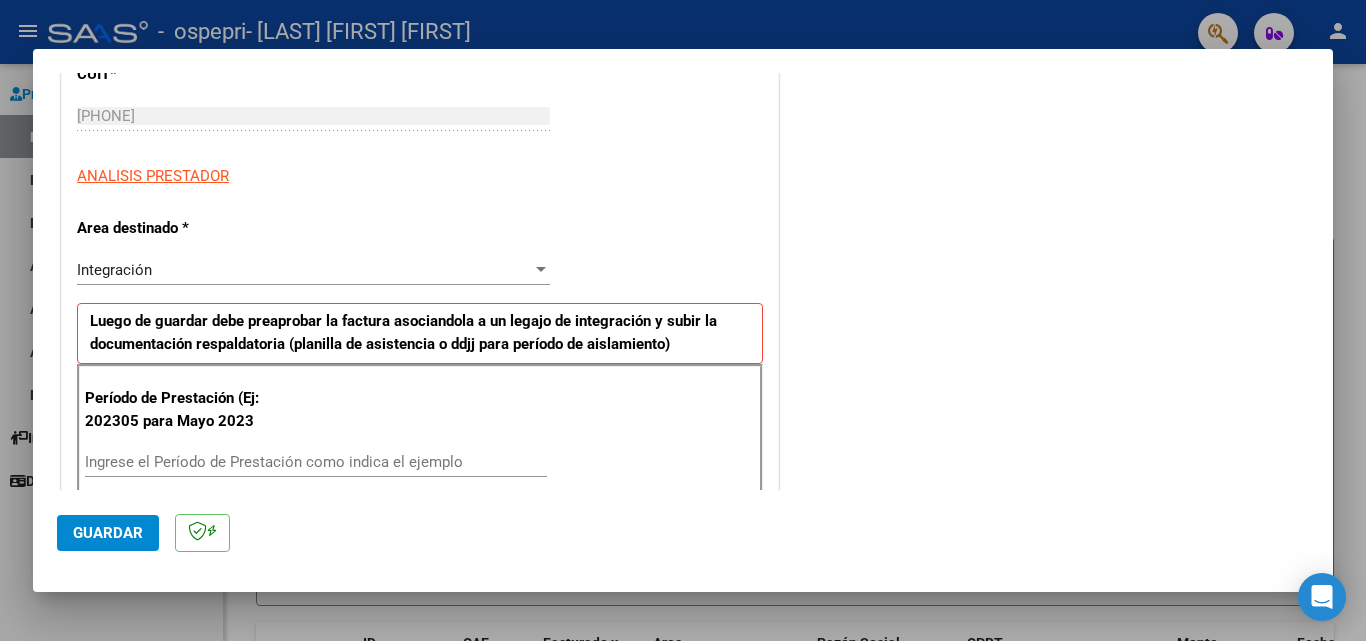 scroll, scrollTop: 300, scrollLeft: 0, axis: vertical 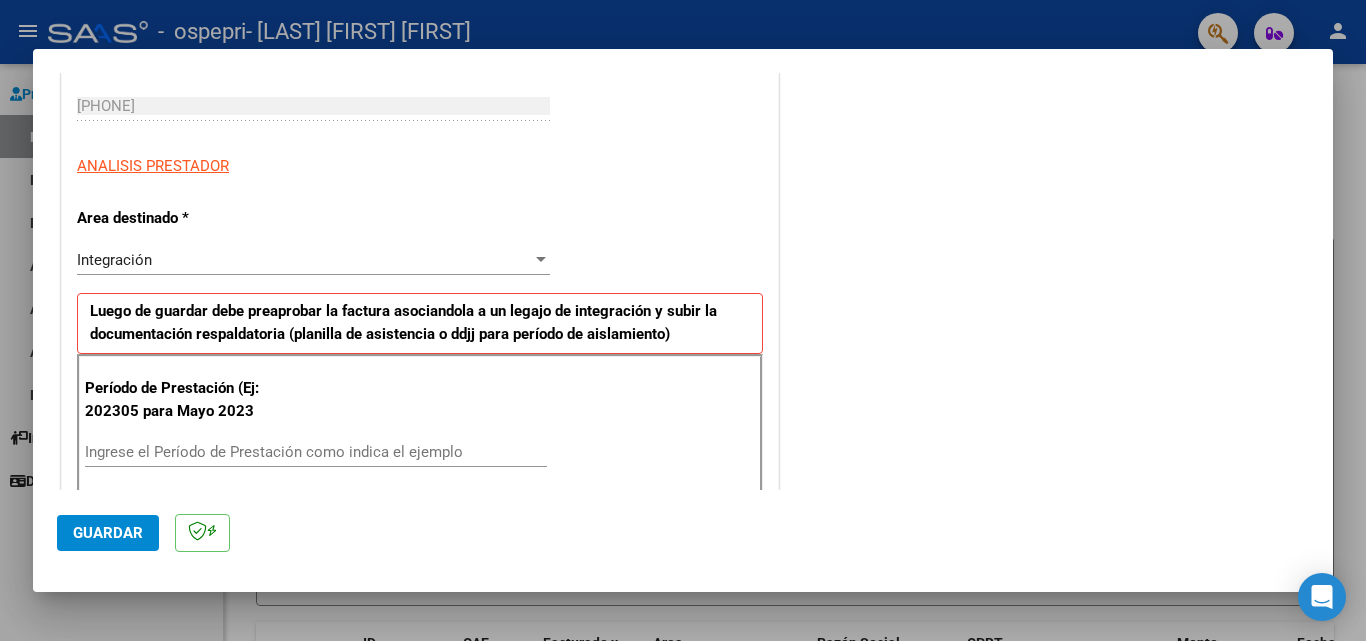 click on "Ingrese el Período de Prestación como indica el ejemplo" at bounding box center [316, 452] 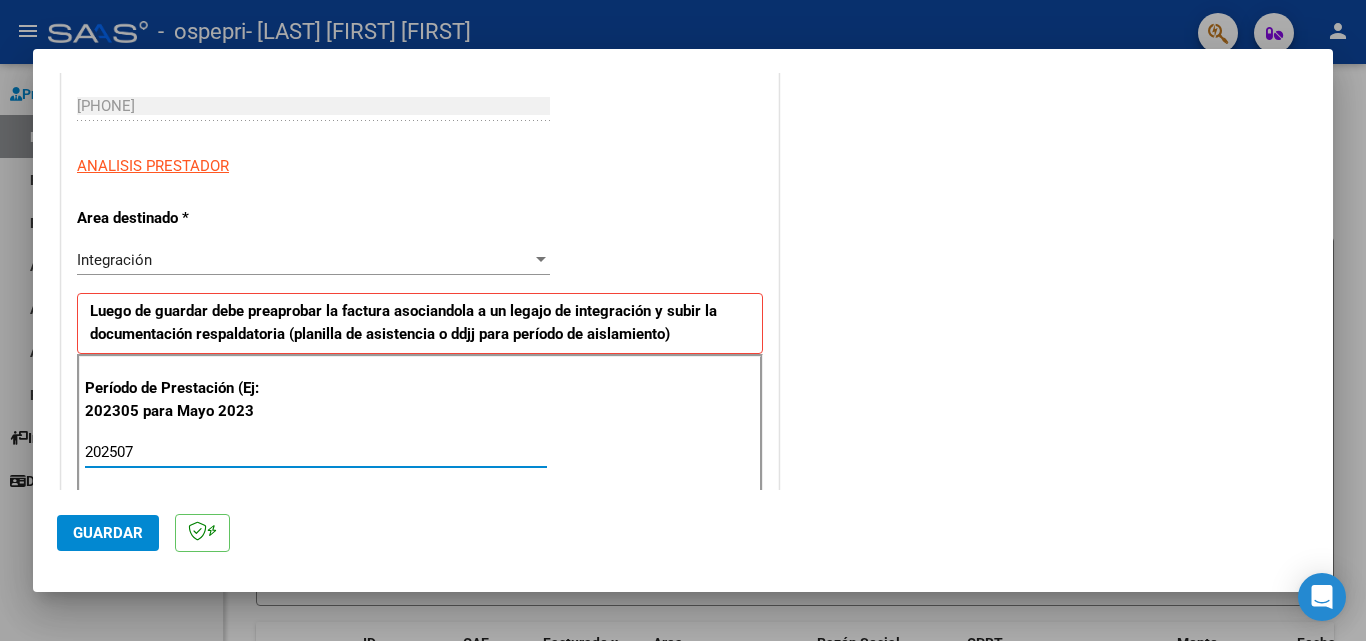 type on "202507" 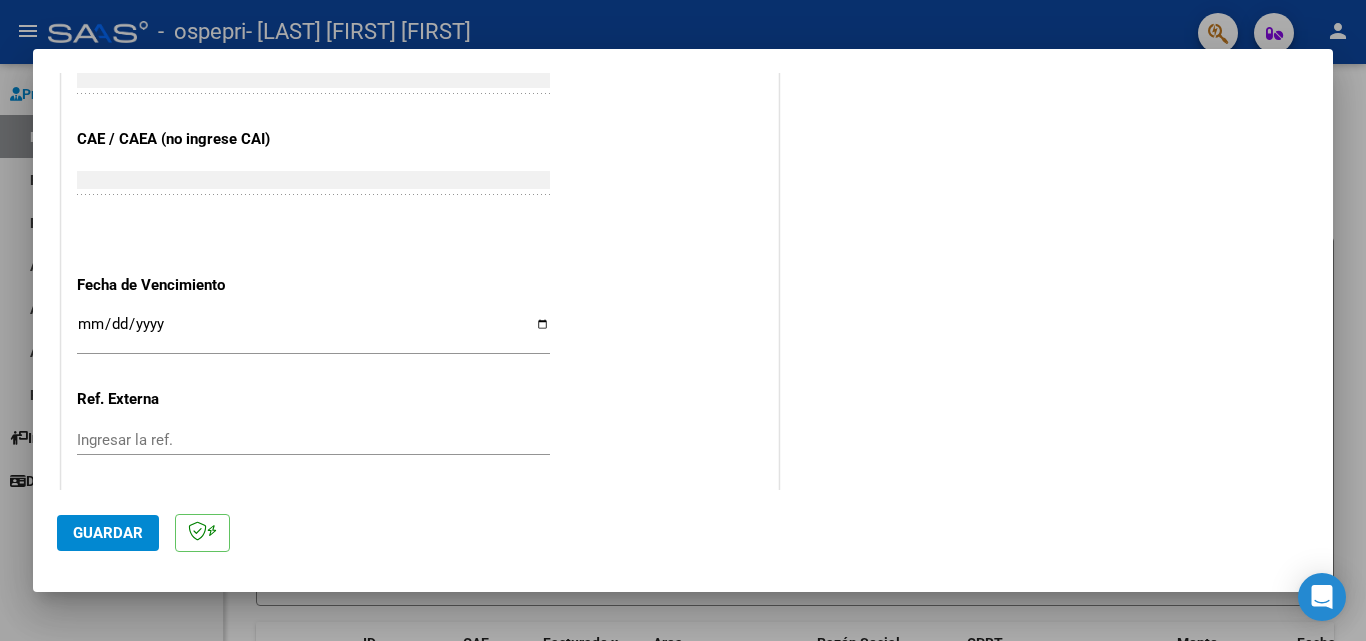 scroll, scrollTop: 1305, scrollLeft: 0, axis: vertical 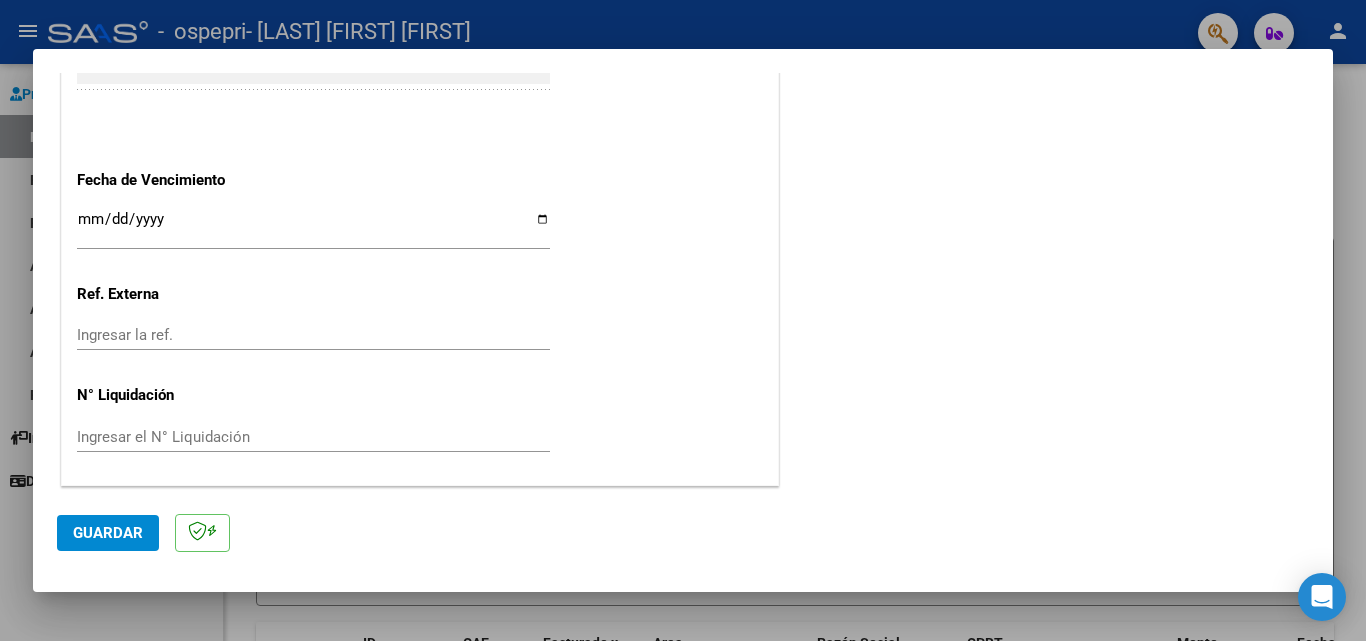 click on "Ingresar el N° Liquidación" at bounding box center (313, 437) 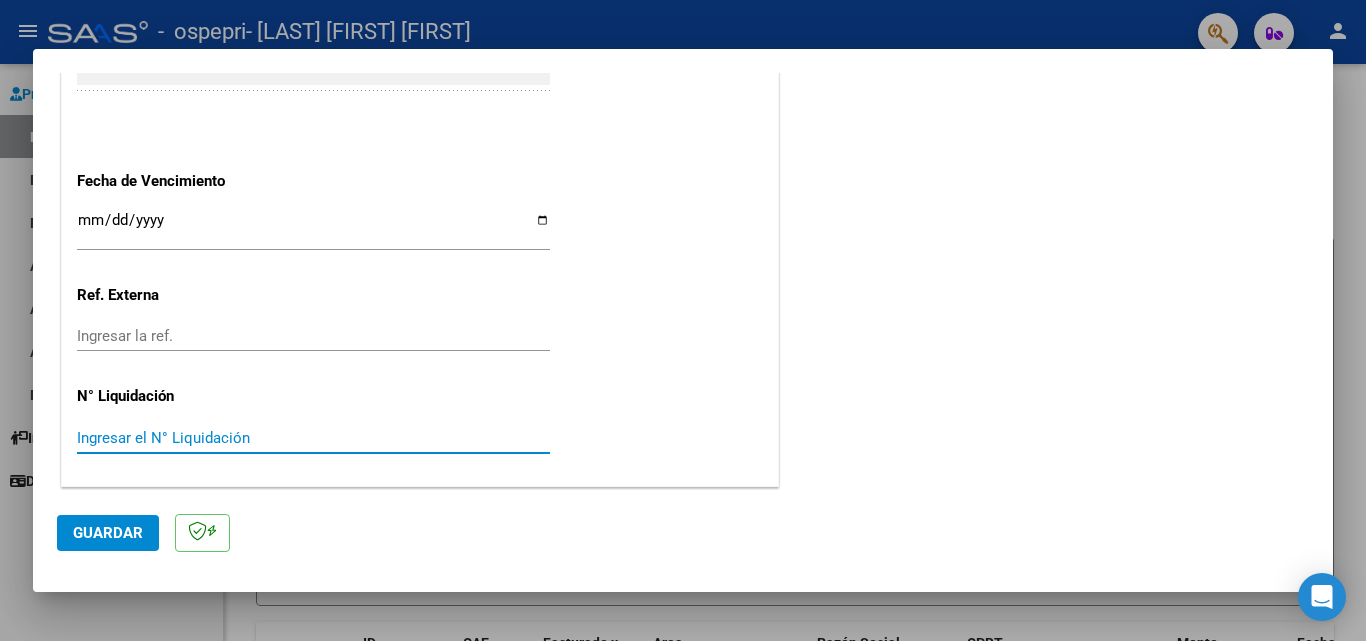 scroll, scrollTop: 1305, scrollLeft: 0, axis: vertical 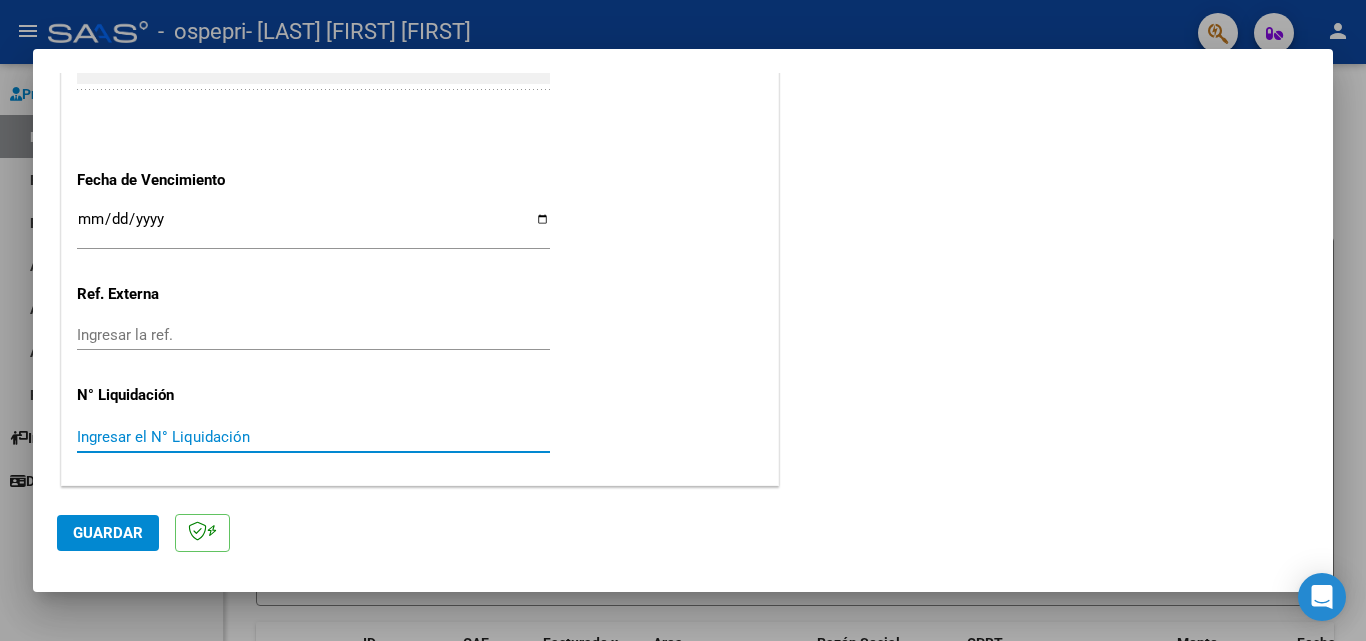click on "Ingresar el N° Liquidación" at bounding box center (313, 437) 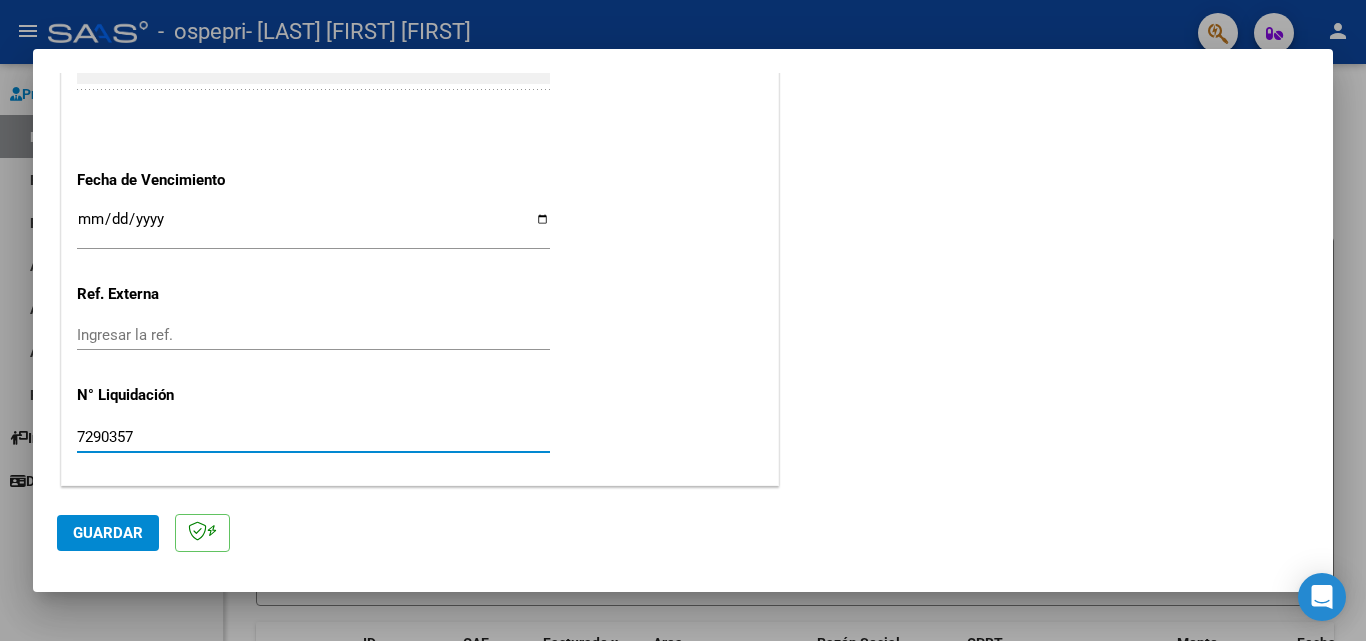 click on "7290357" at bounding box center (313, 437) 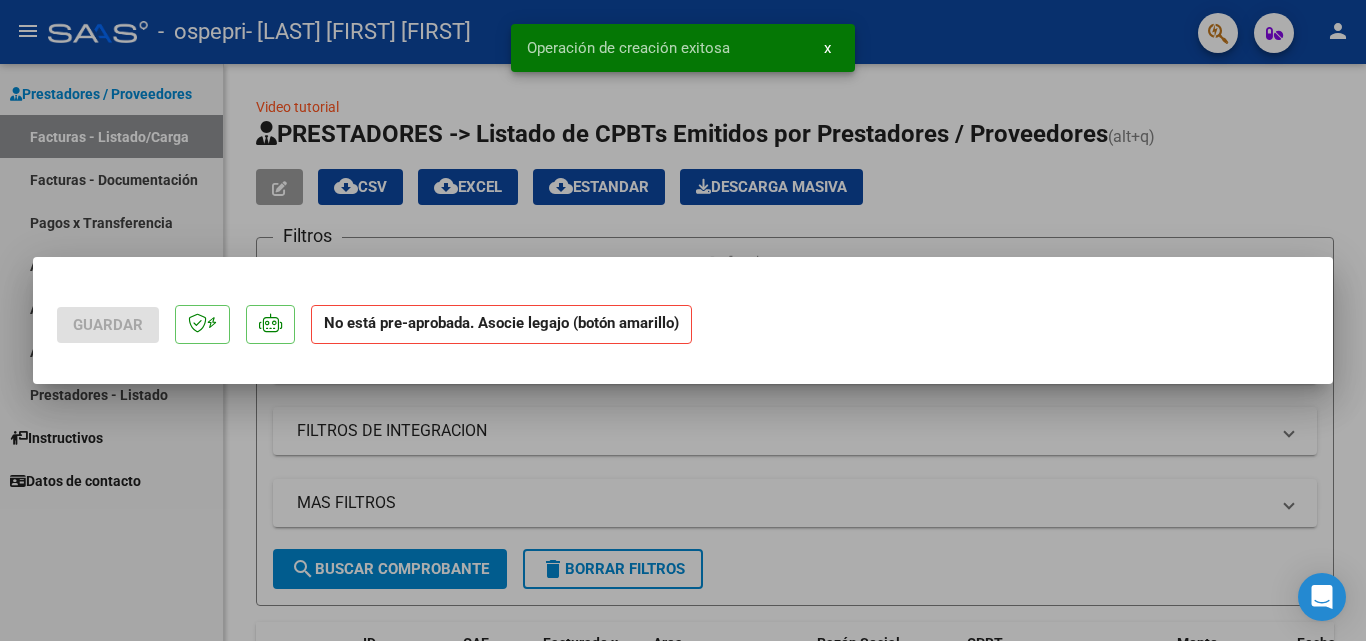scroll, scrollTop: 0, scrollLeft: 0, axis: both 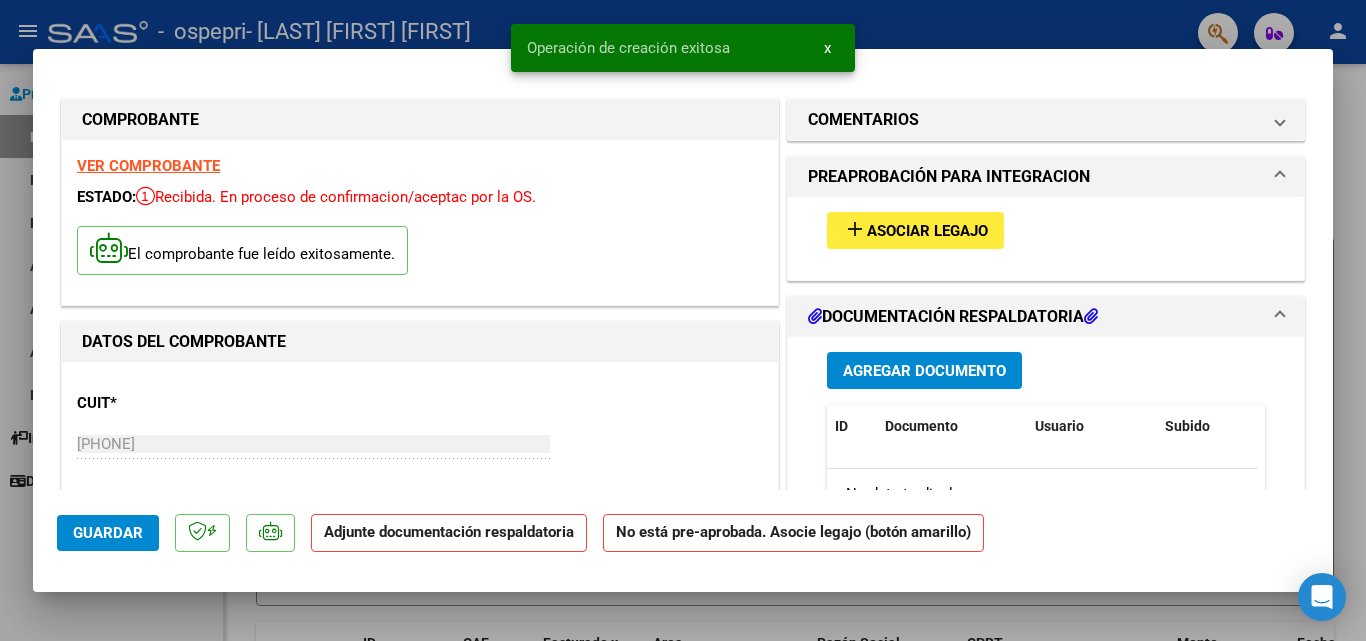 click on "Asociar Legajo" at bounding box center [927, 231] 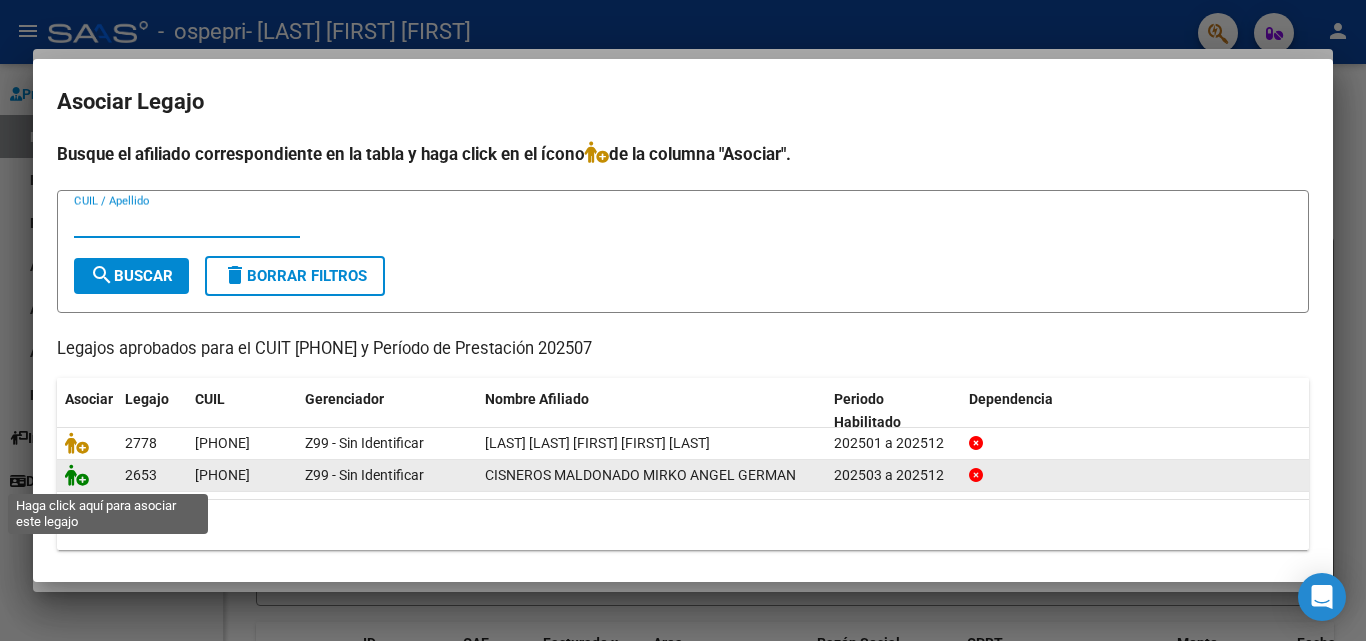 click 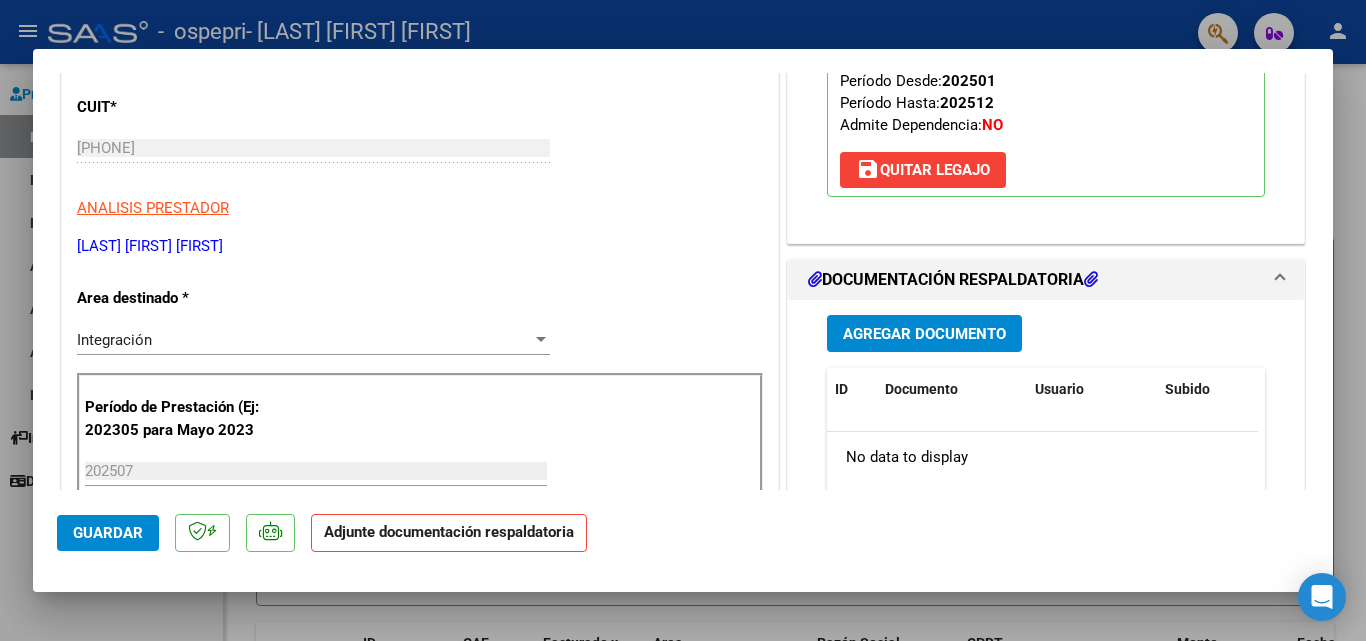 scroll, scrollTop: 300, scrollLeft: 0, axis: vertical 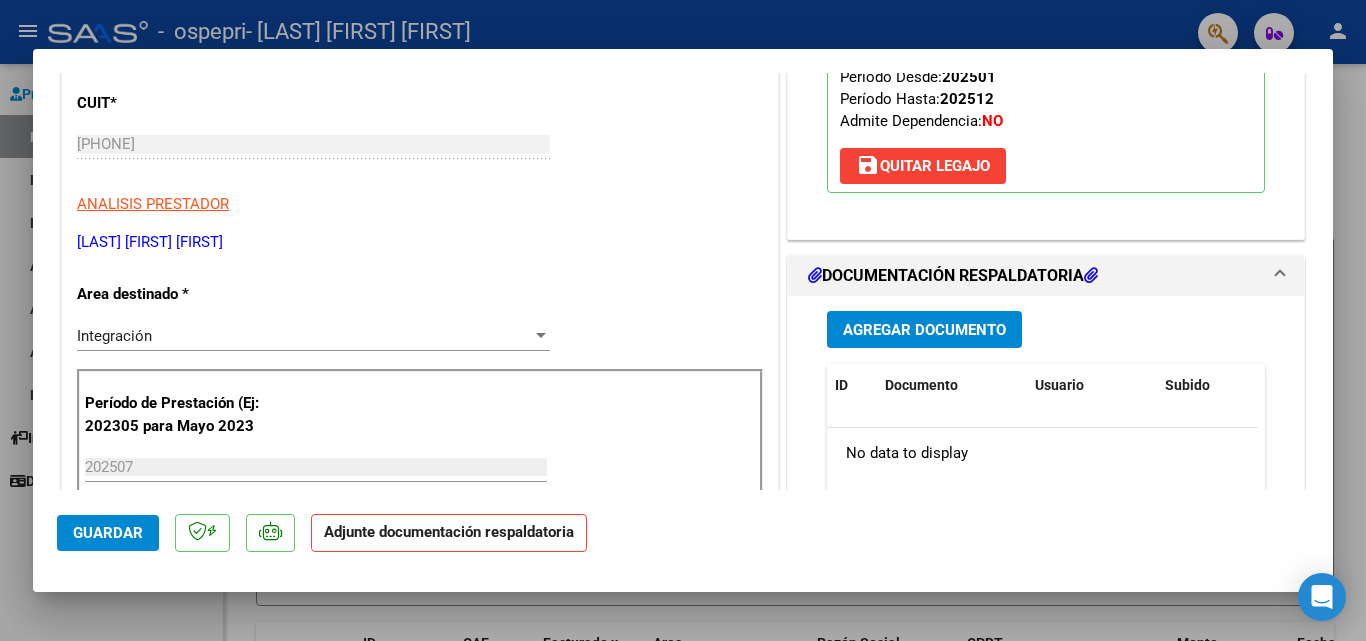 click on "Agregar Documento" at bounding box center (924, 330) 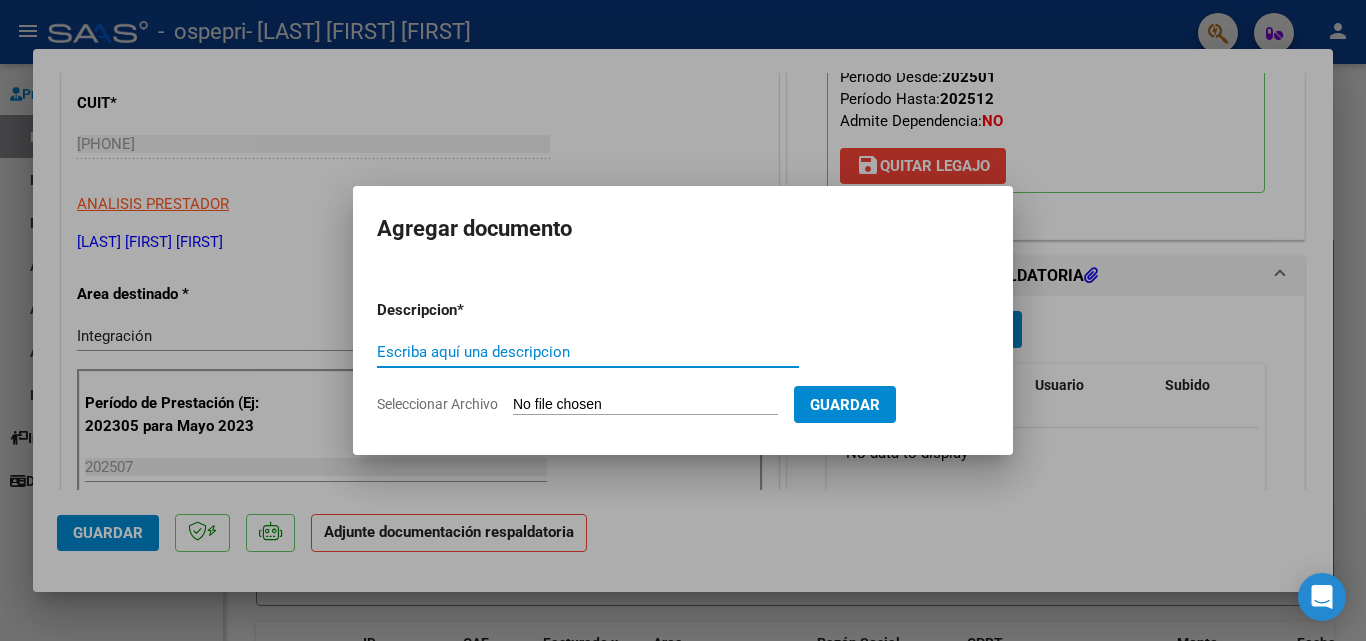 click on "Escriba aquí una descripcion" at bounding box center [588, 352] 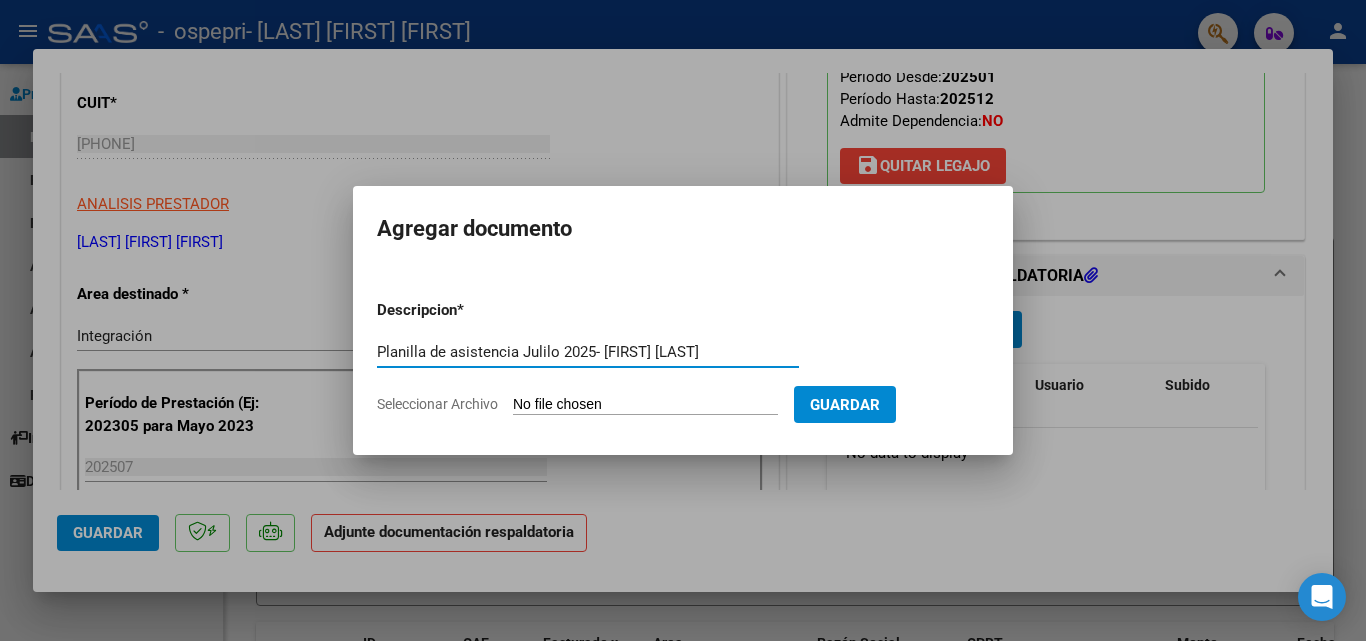 click on "Planilla de asistencia Julilo 2025- [FIRST] [LAST]" at bounding box center [588, 352] 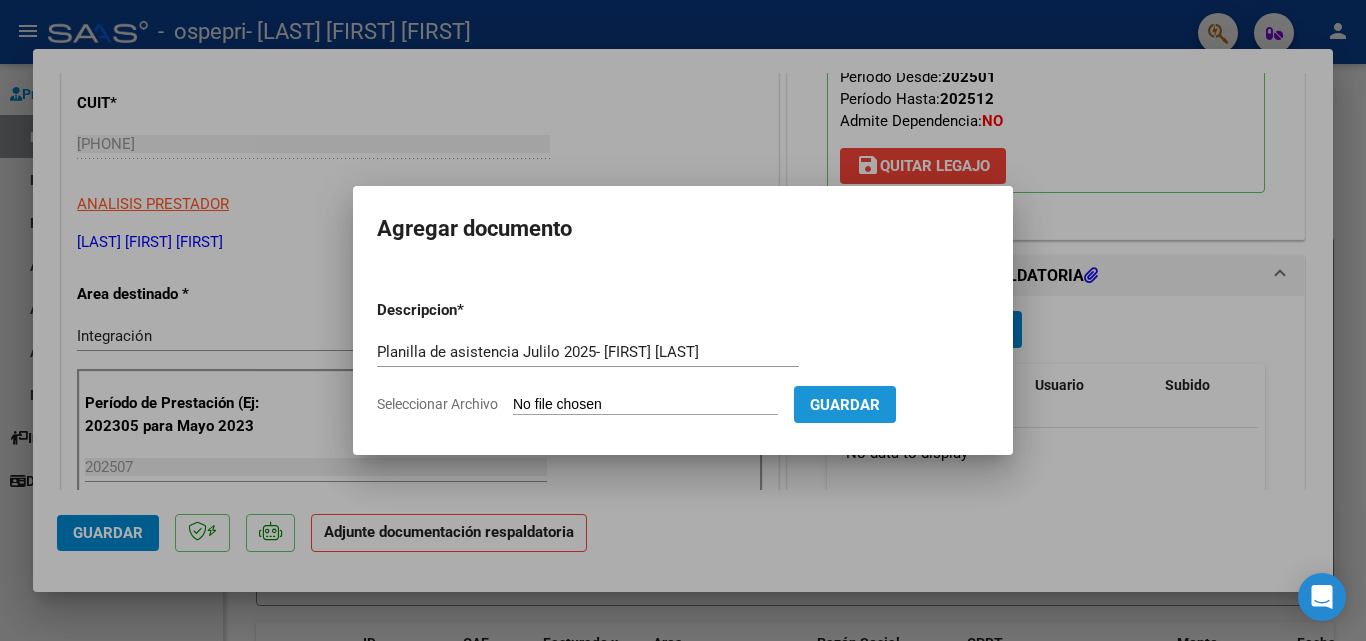 click on "Guardar" at bounding box center [845, 405] 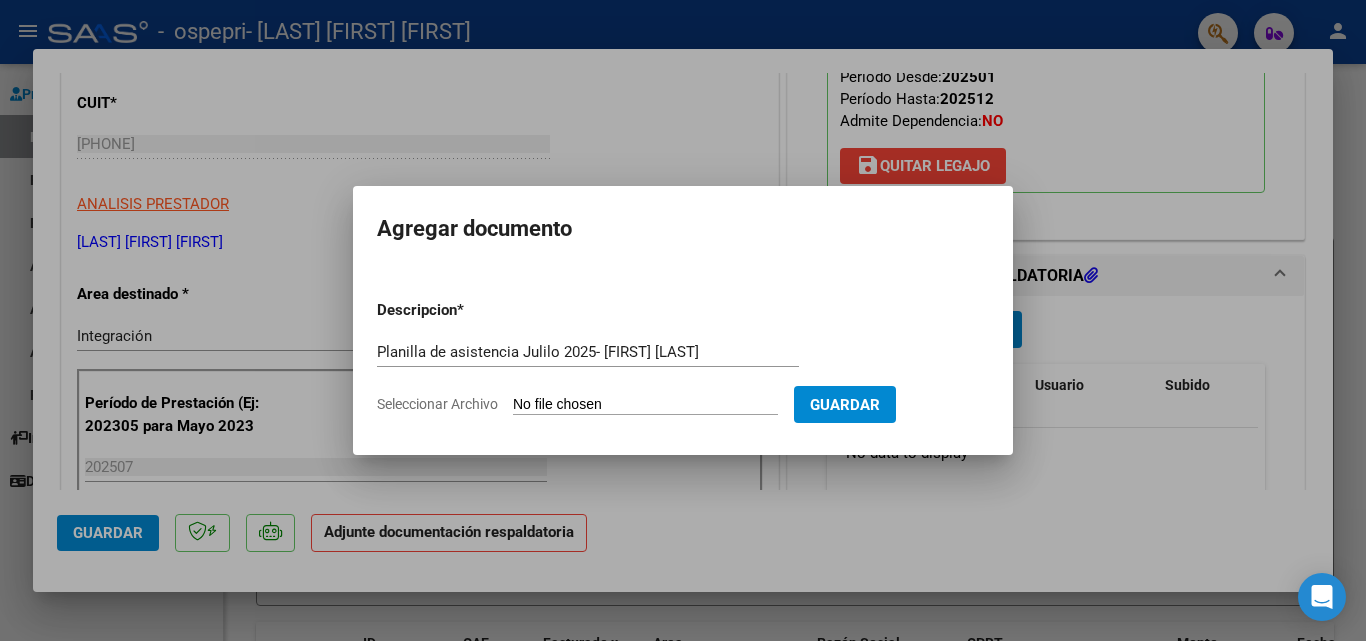 click on "Seleccionar Archivo" 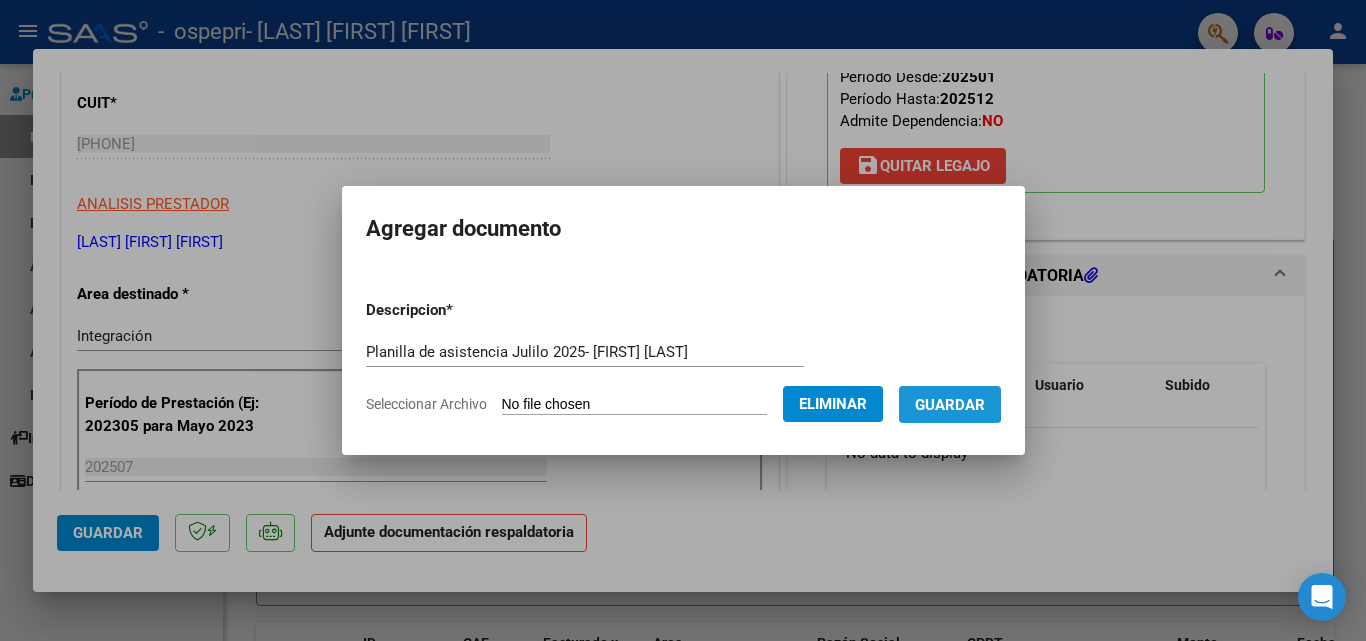 click on "Guardar" at bounding box center (950, 405) 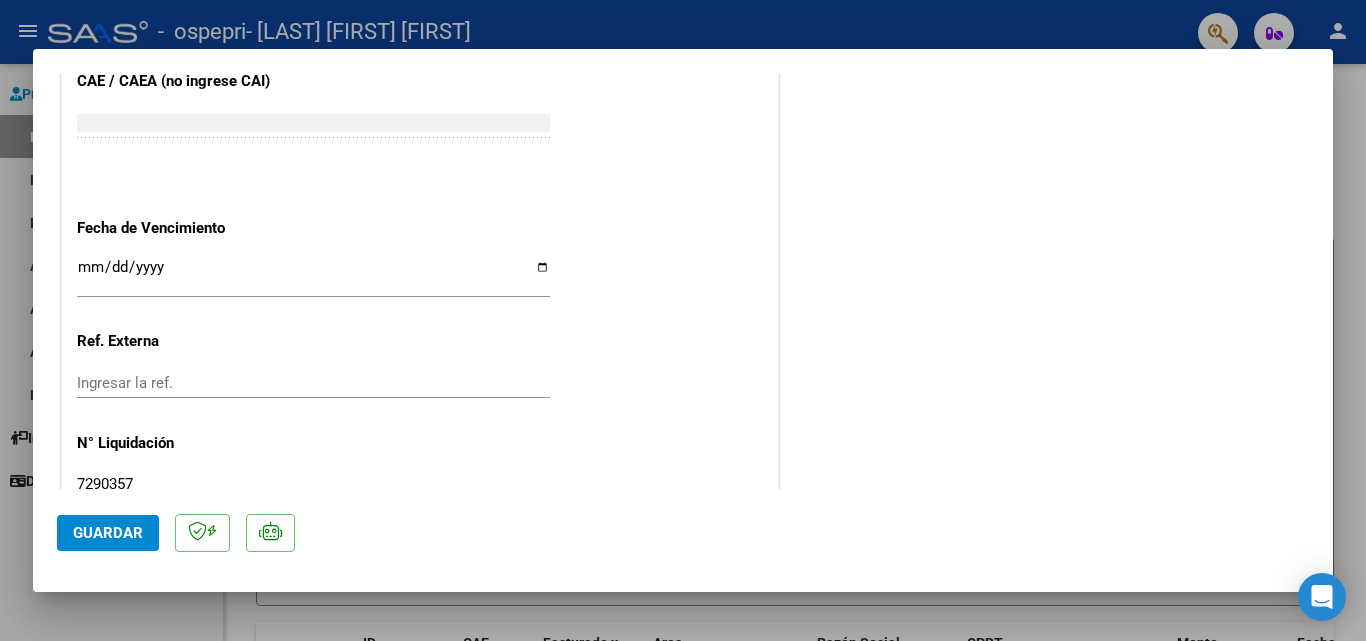 scroll, scrollTop: 1373, scrollLeft: 0, axis: vertical 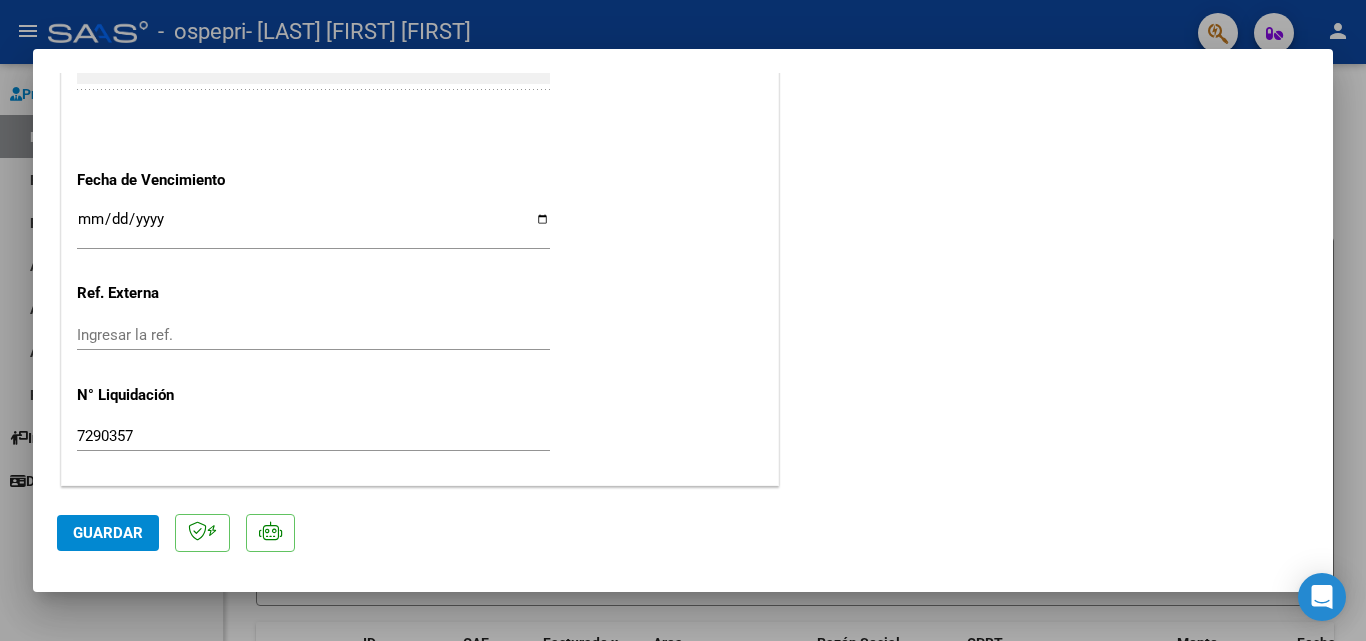 click on "Guardar" 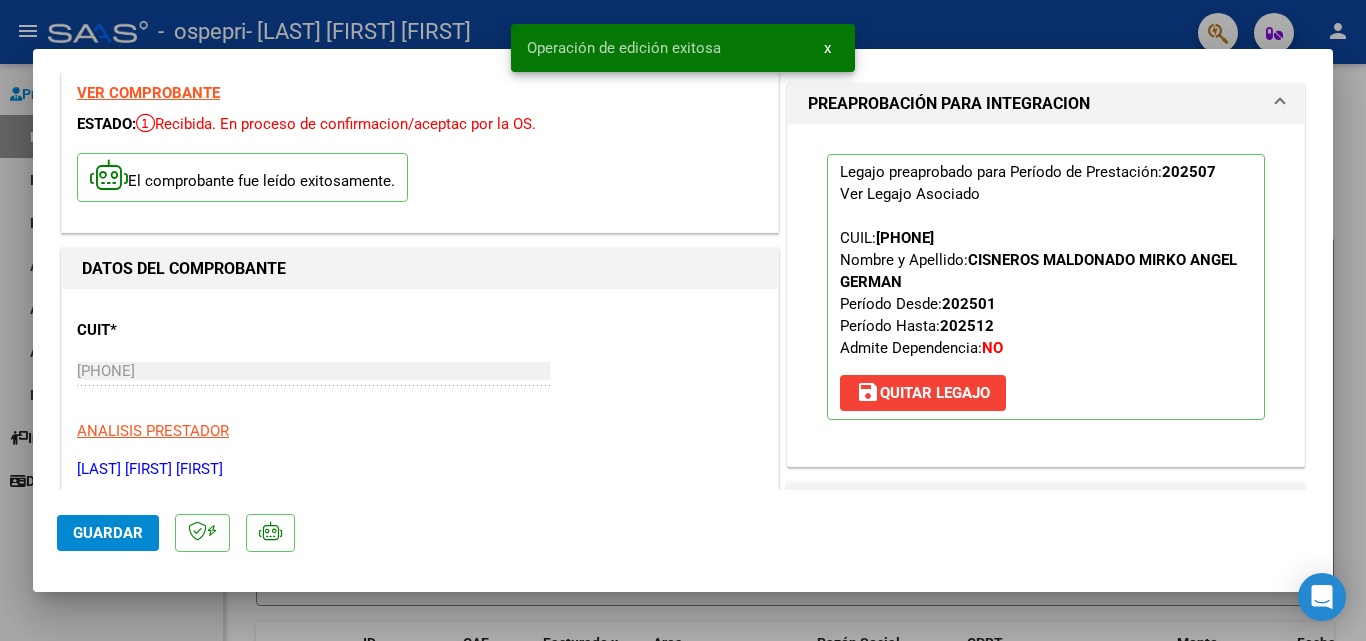 scroll, scrollTop: 0, scrollLeft: 0, axis: both 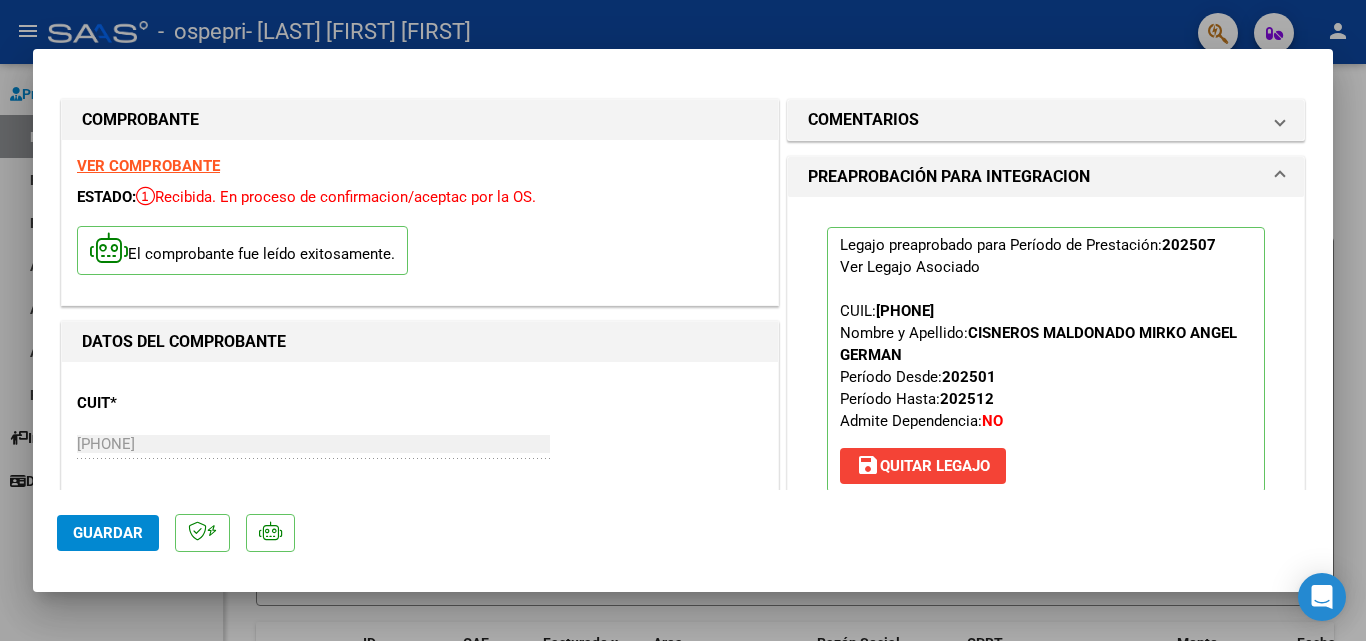 click at bounding box center (683, 320) 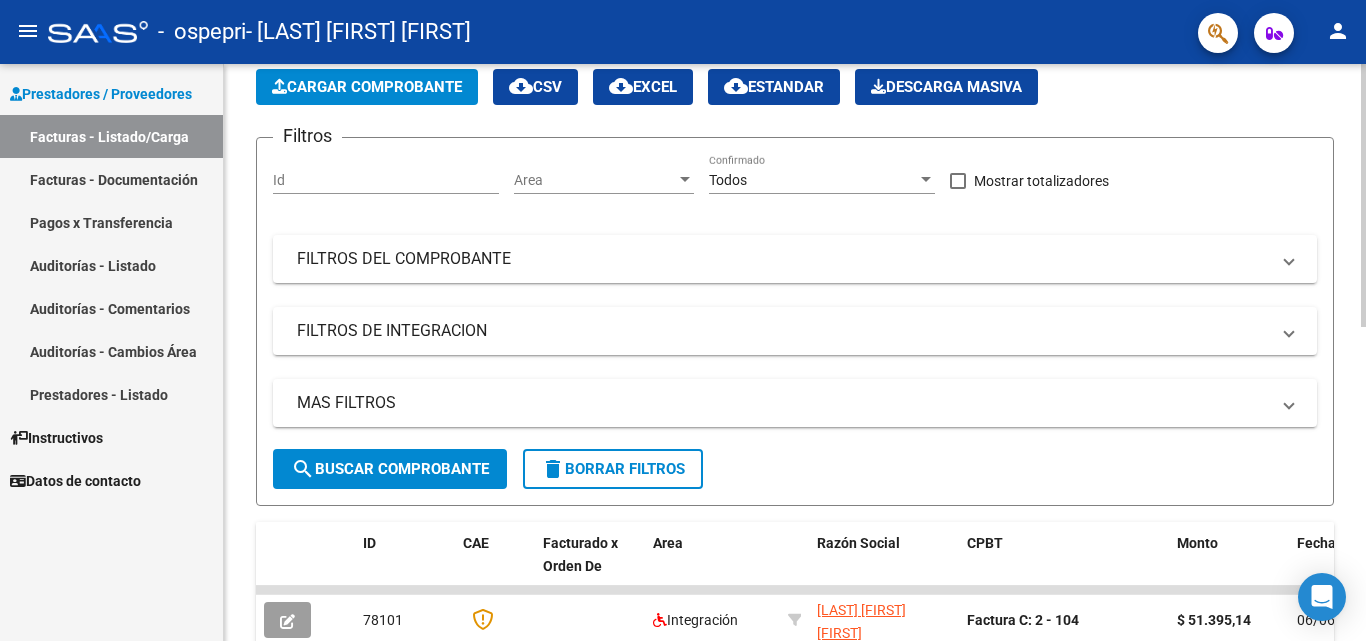 scroll, scrollTop: 0, scrollLeft: 0, axis: both 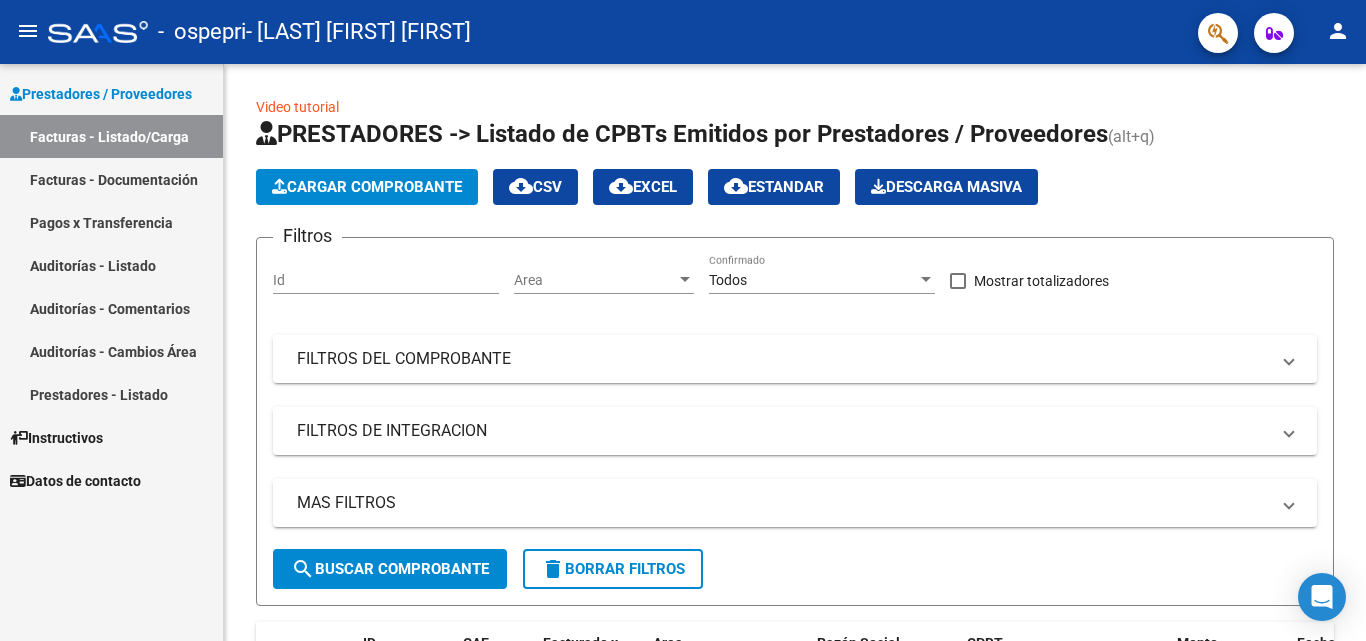 click on "Facturas - Documentación" at bounding box center (111, 179) 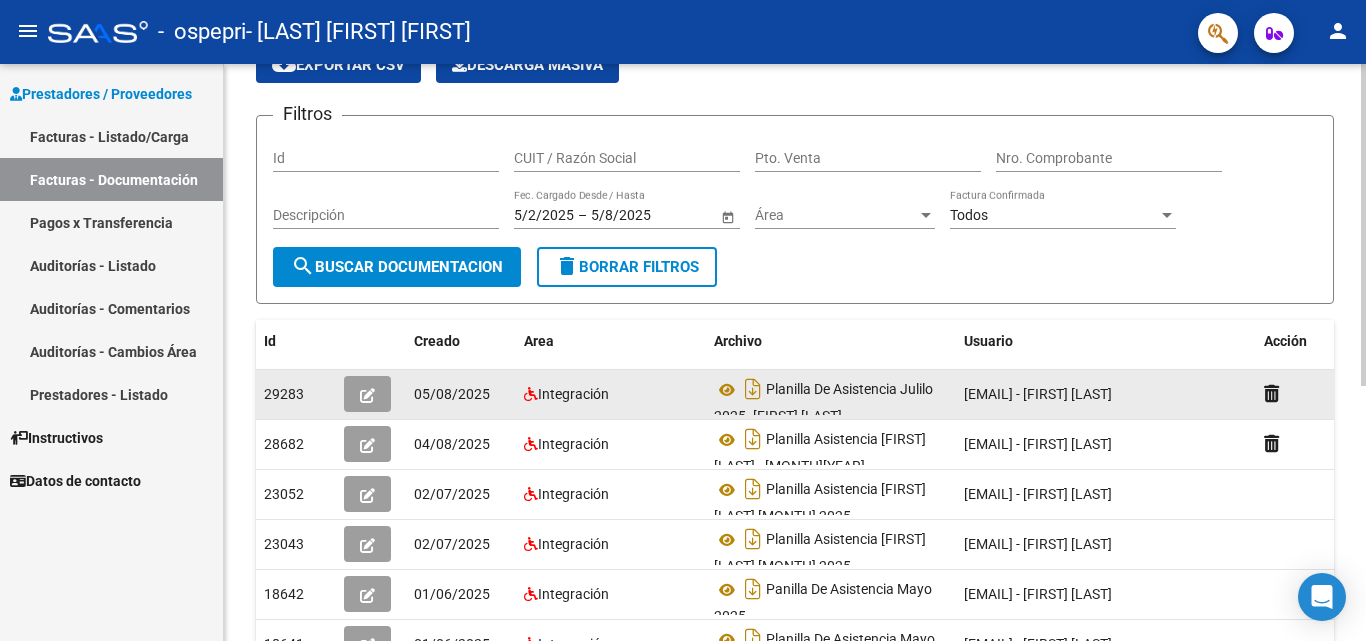 scroll, scrollTop: 0, scrollLeft: 0, axis: both 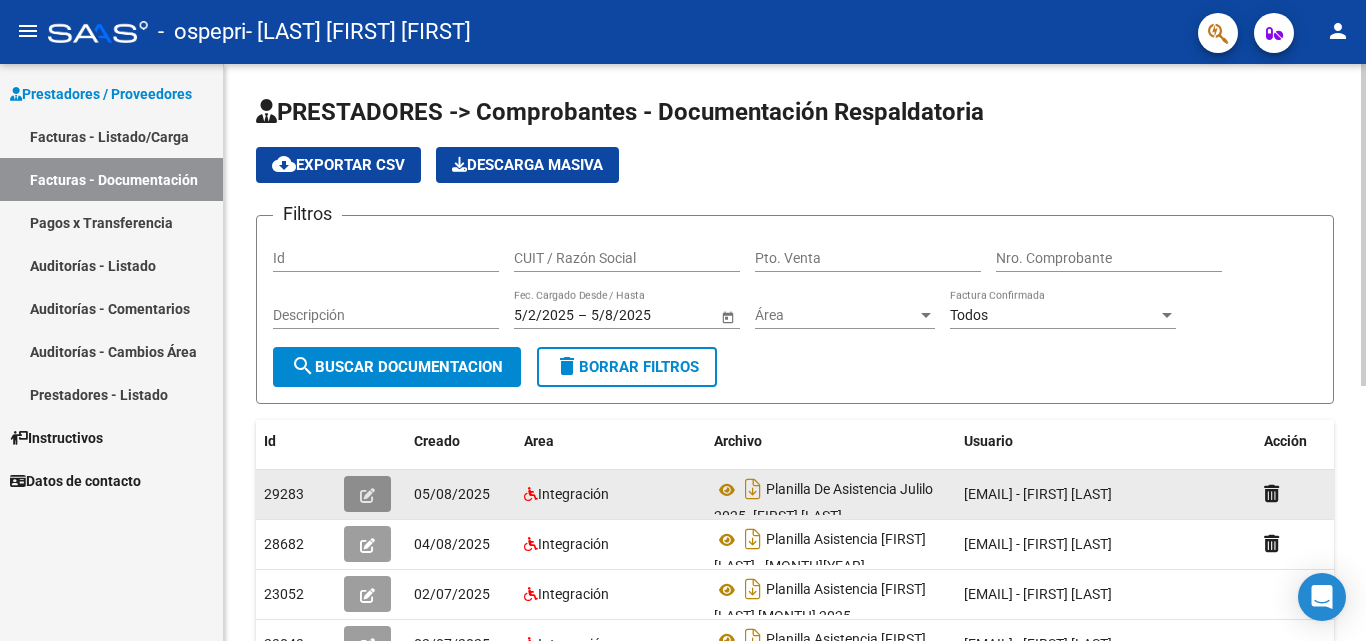 click 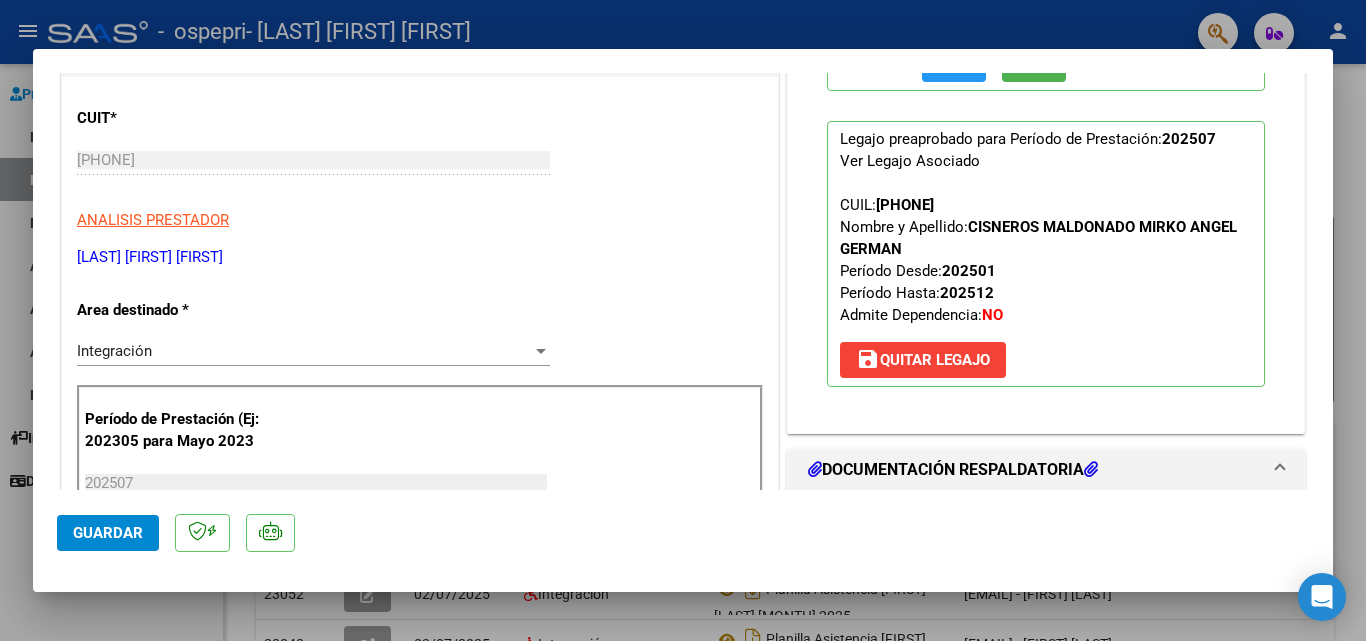 scroll, scrollTop: 0, scrollLeft: 0, axis: both 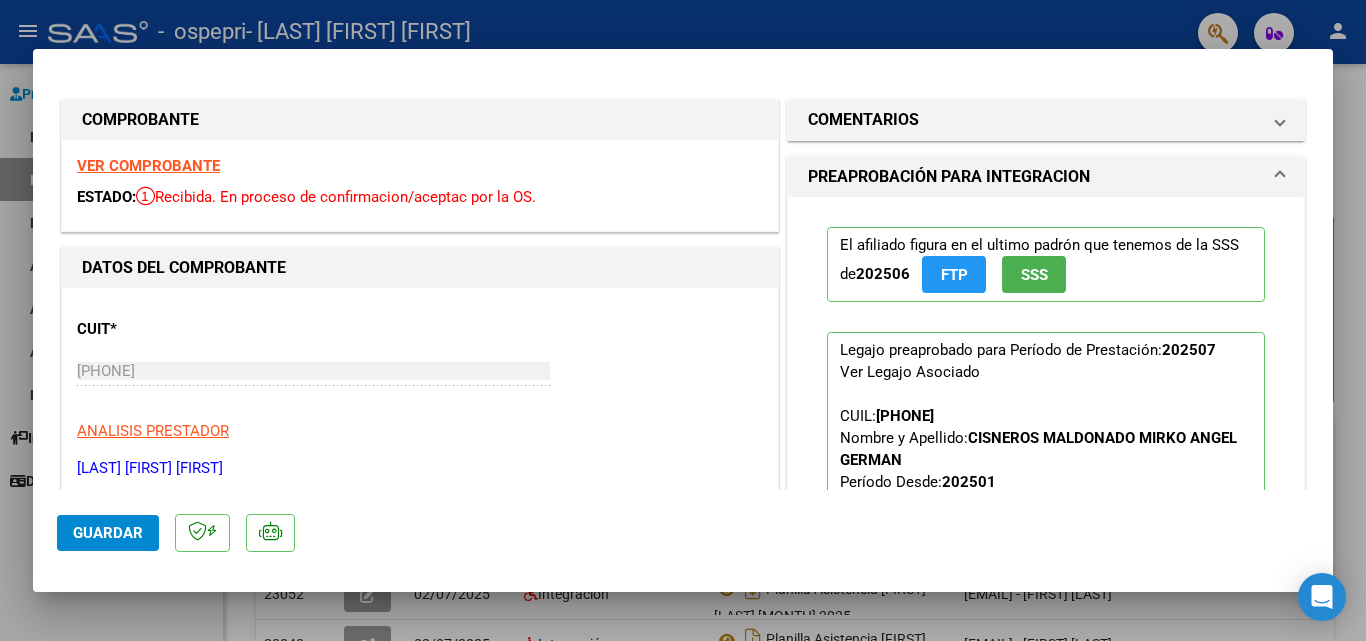 click at bounding box center [683, 320] 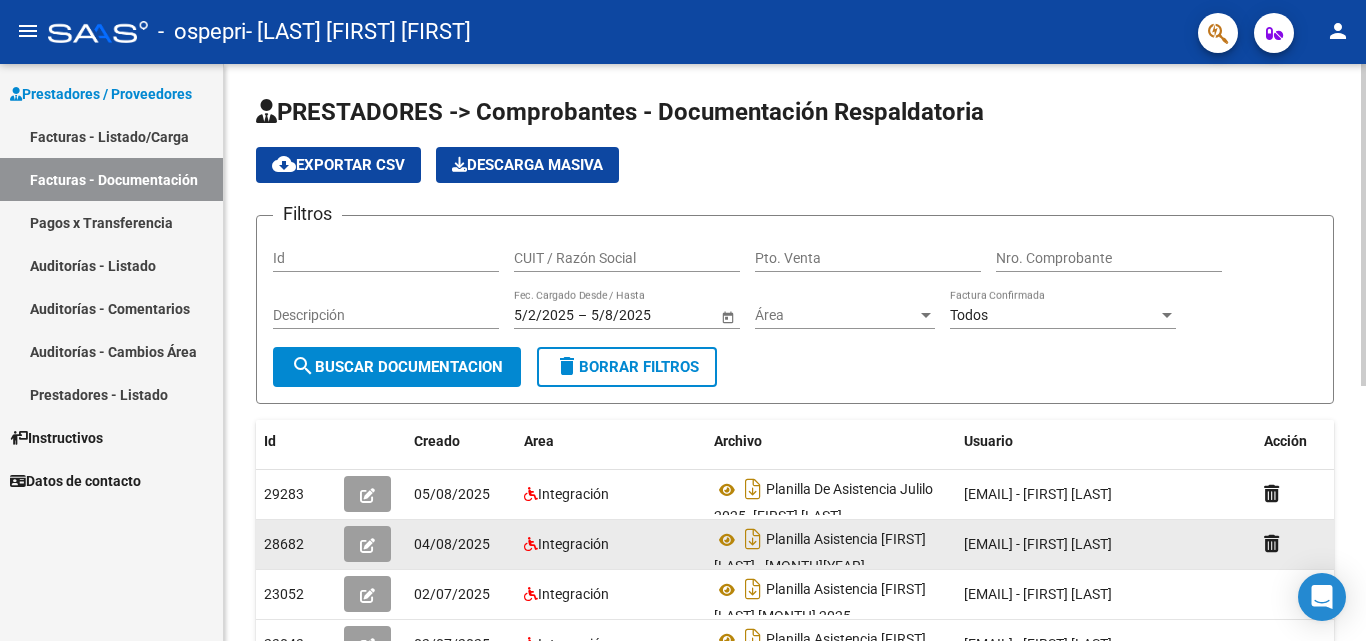 click 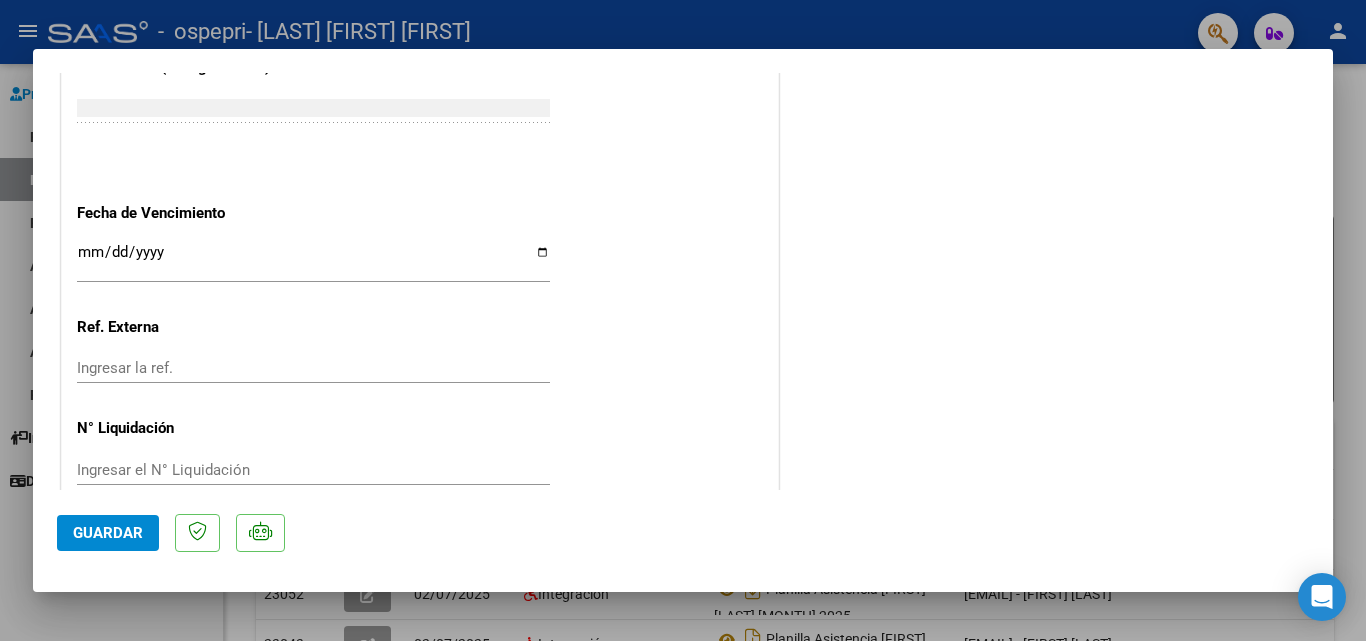 scroll, scrollTop: 1299, scrollLeft: 0, axis: vertical 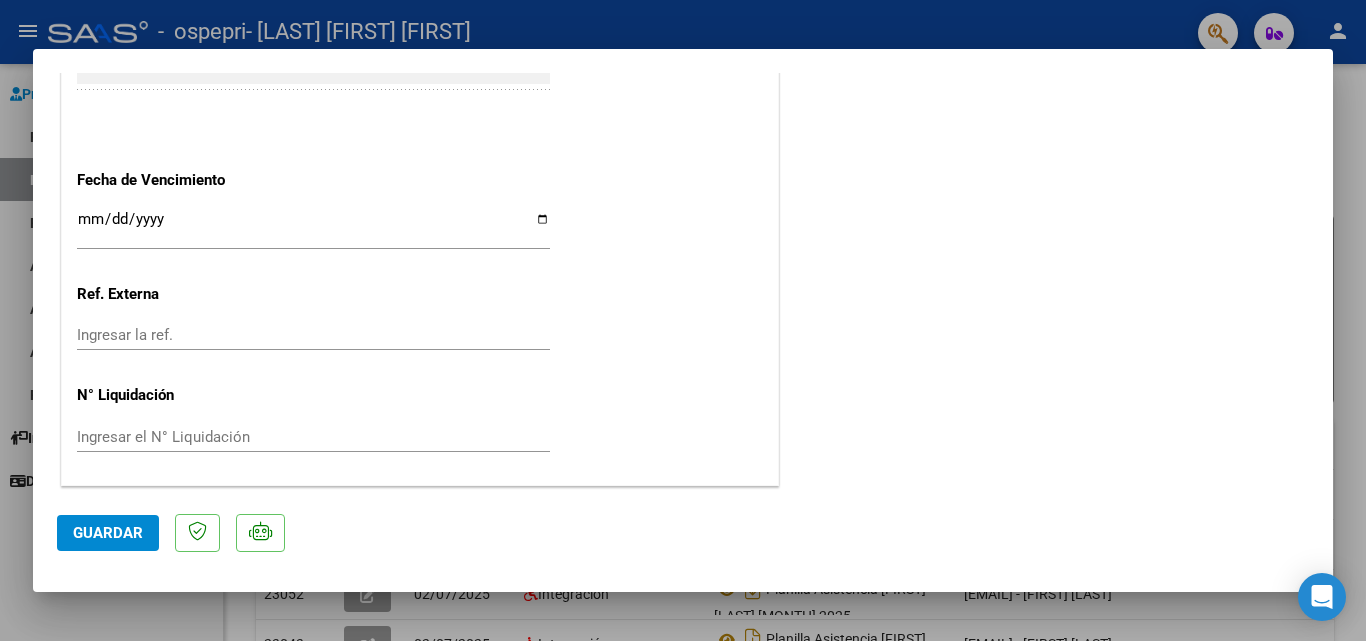 click on "Ingresar el N° Liquidación" at bounding box center [313, 437] 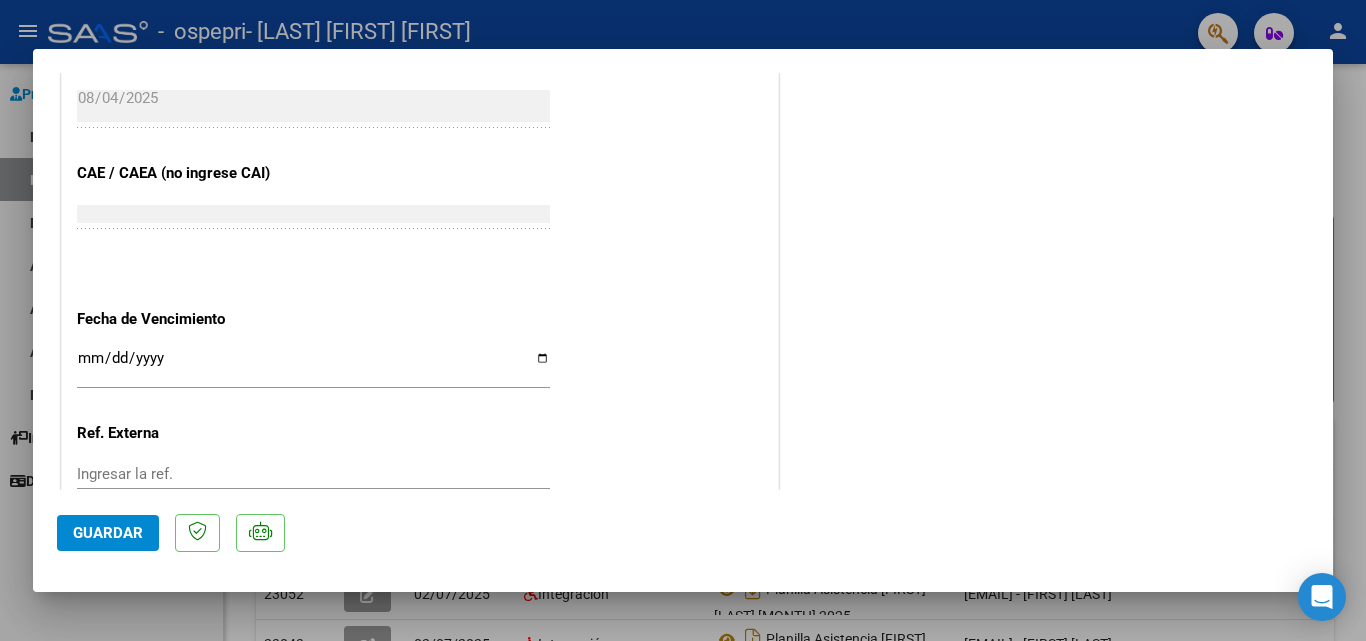 scroll, scrollTop: 1299, scrollLeft: 0, axis: vertical 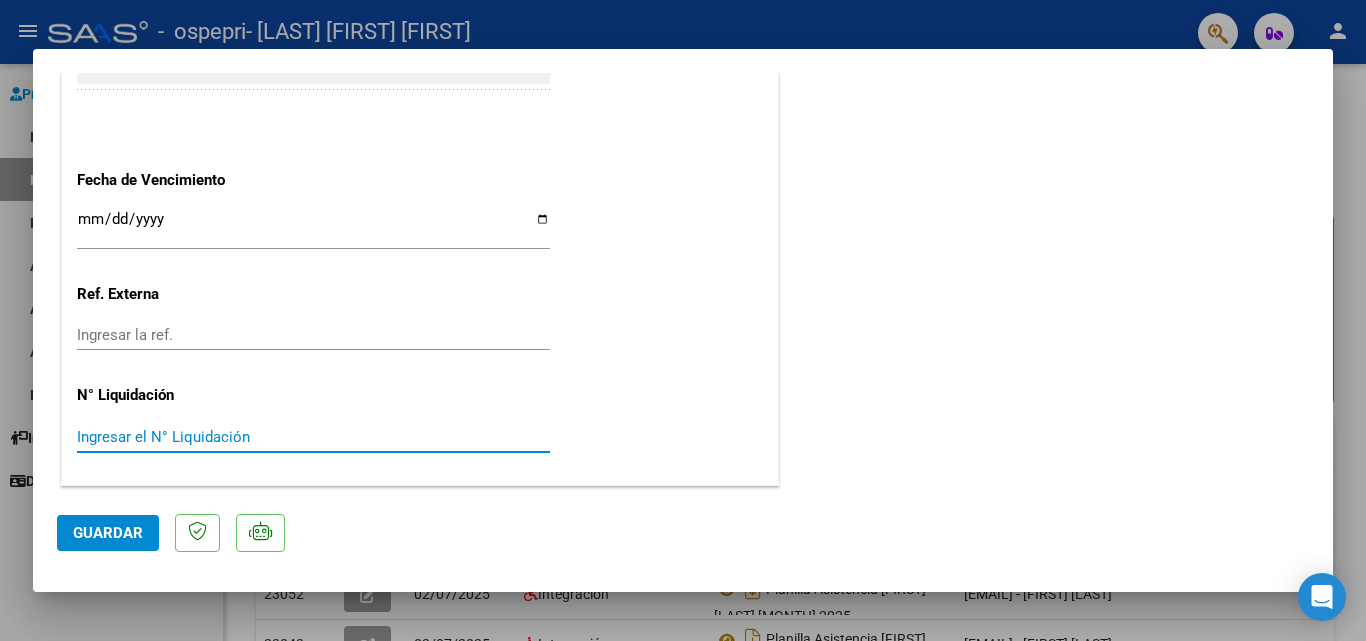 paste on "7332164" 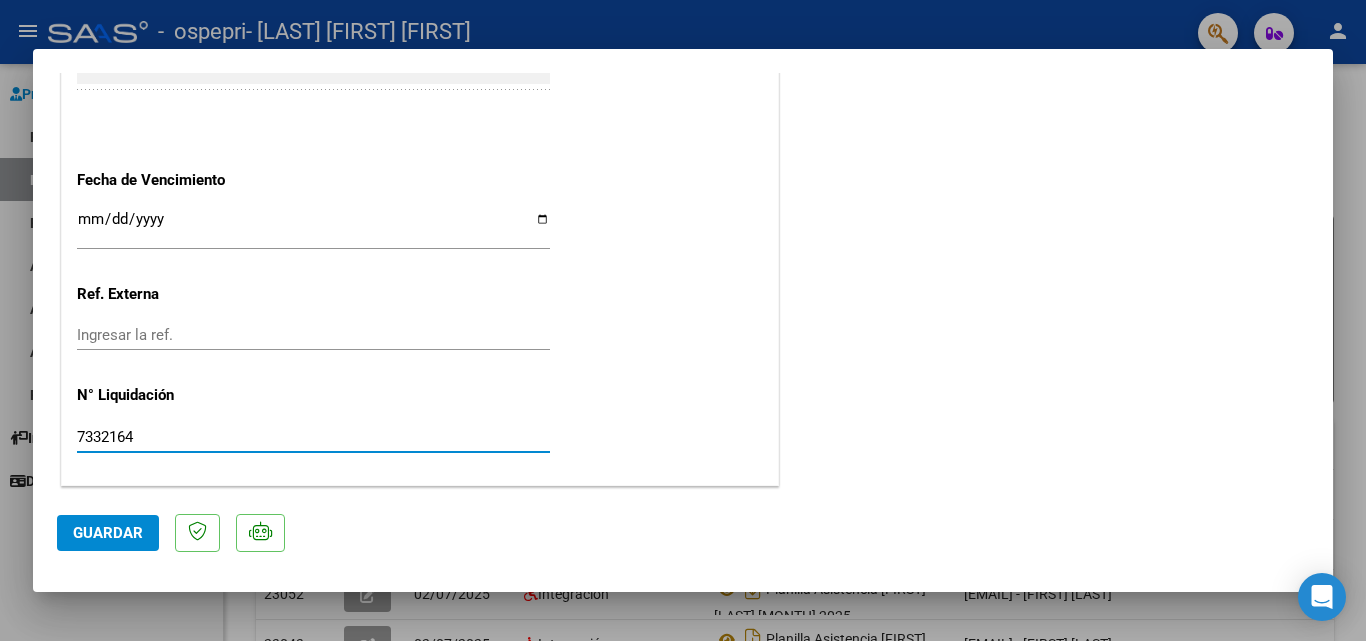 click on "7332164" at bounding box center [313, 437] 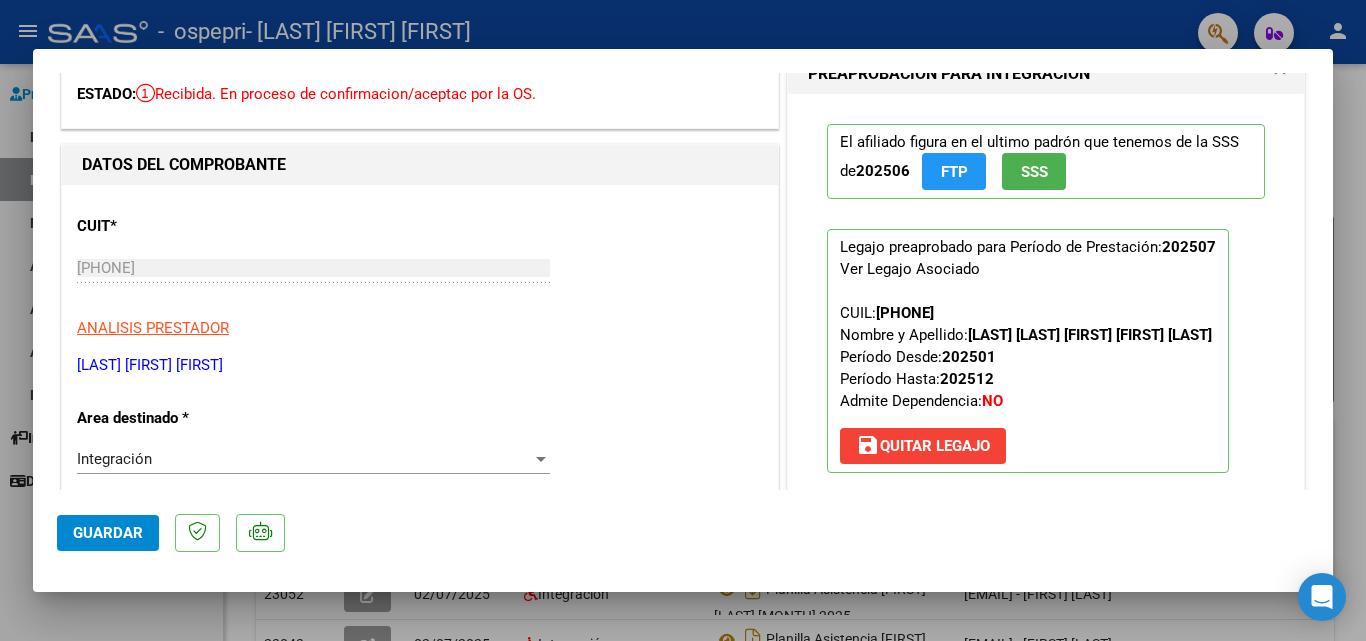 scroll, scrollTop: 0, scrollLeft: 0, axis: both 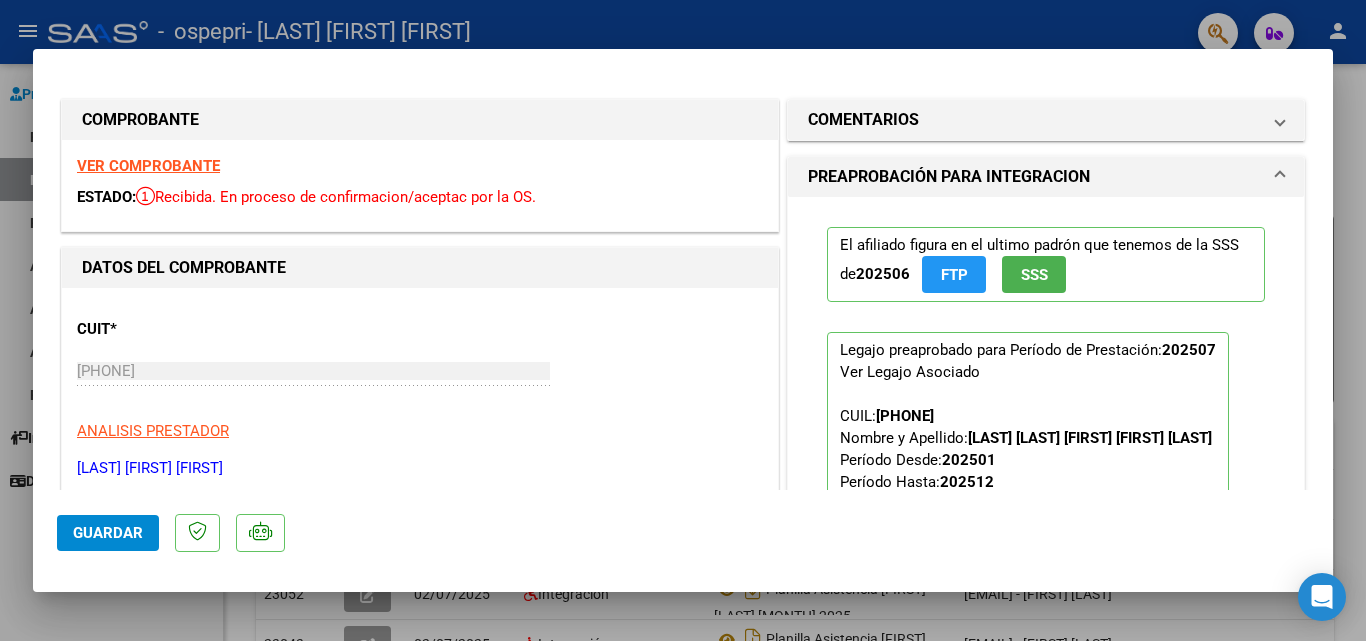 click at bounding box center [683, 320] 